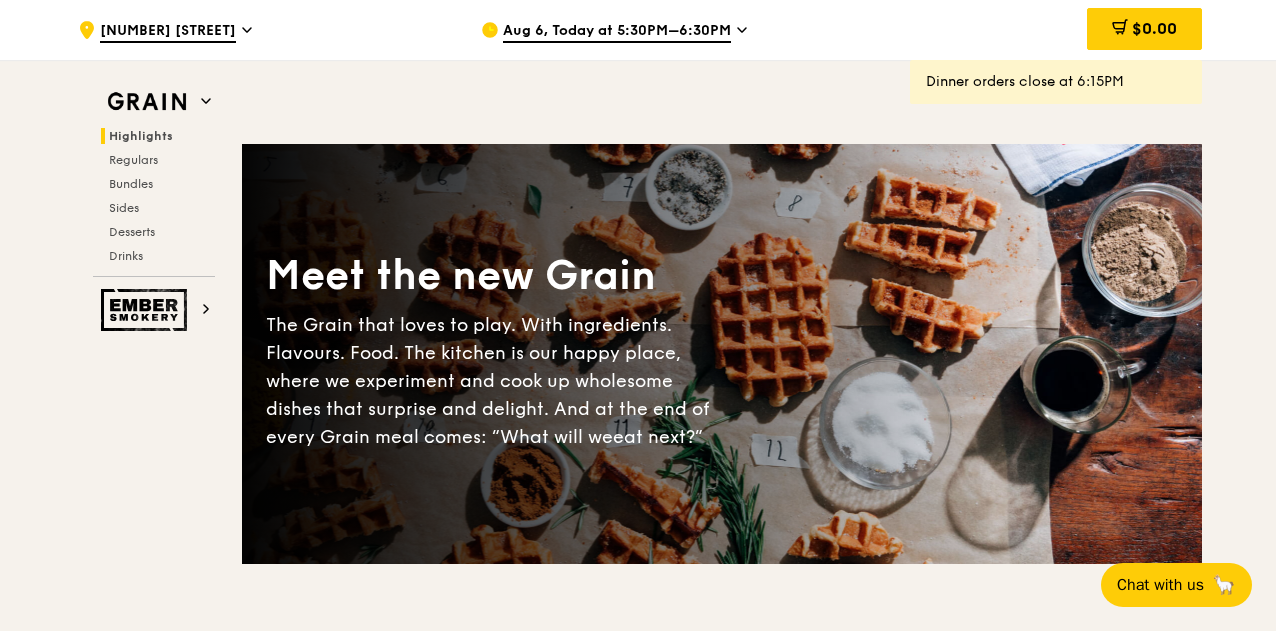 scroll, scrollTop: 600, scrollLeft: 0, axis: vertical 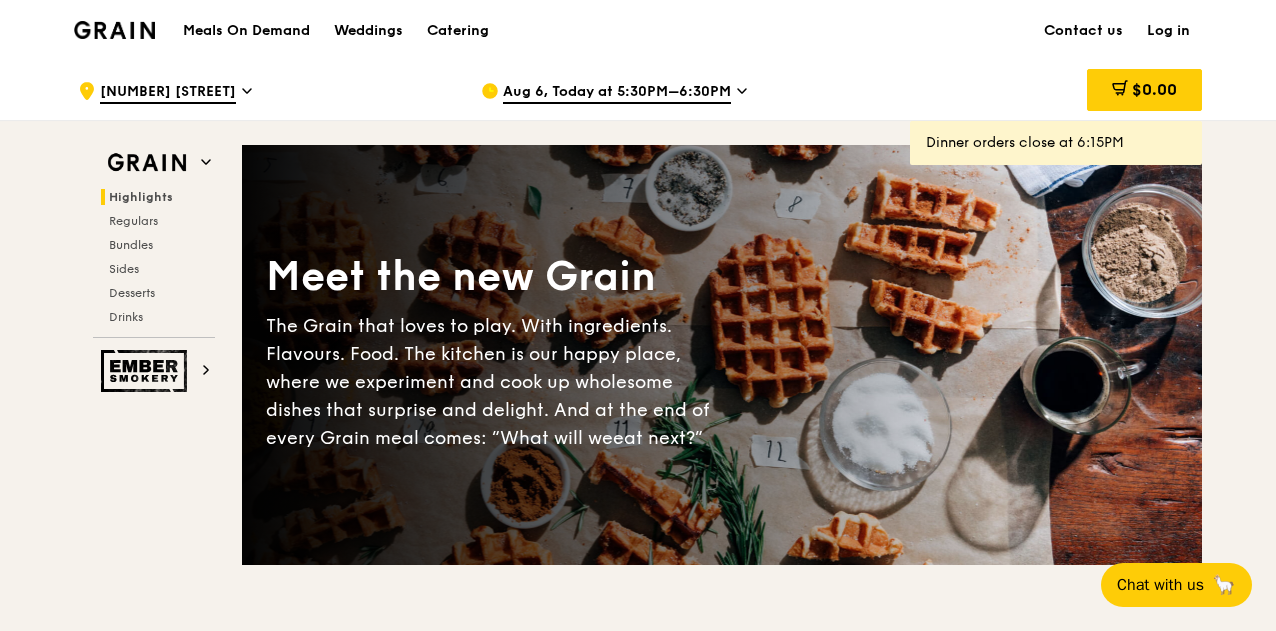 click on "Aug 6, Today at 5:30PM–6:30PM" at bounding box center (617, 93) 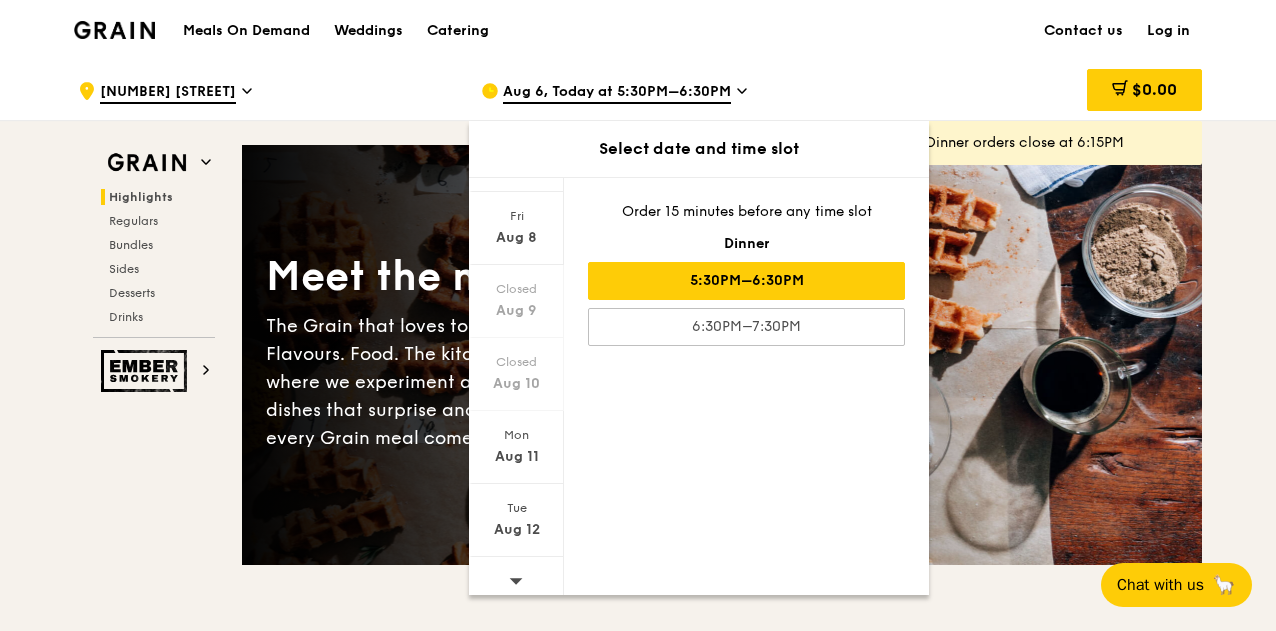 scroll, scrollTop: 194, scrollLeft: 0, axis: vertical 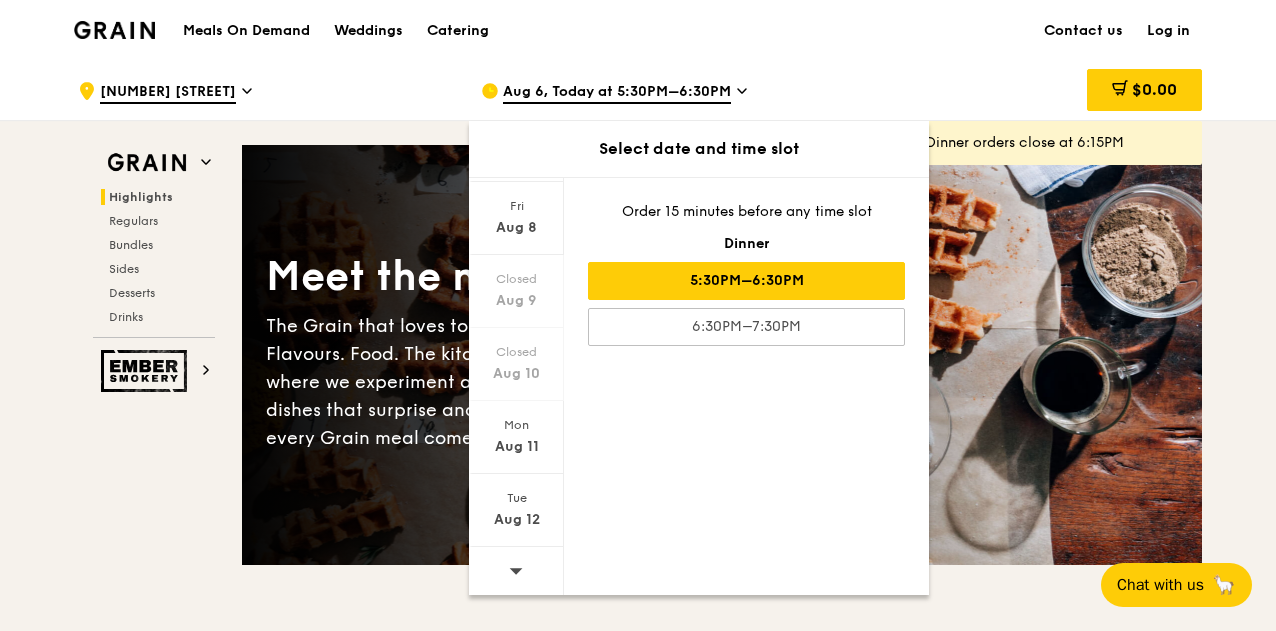 click at bounding box center [516, 572] 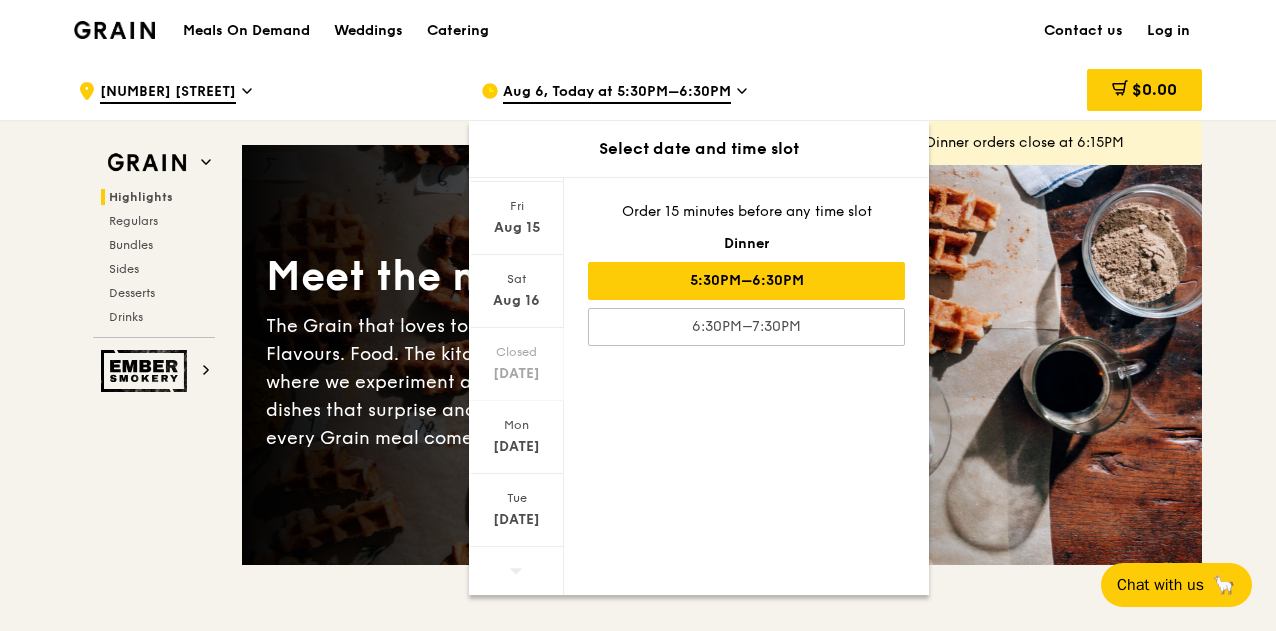 click at bounding box center (516, 572) 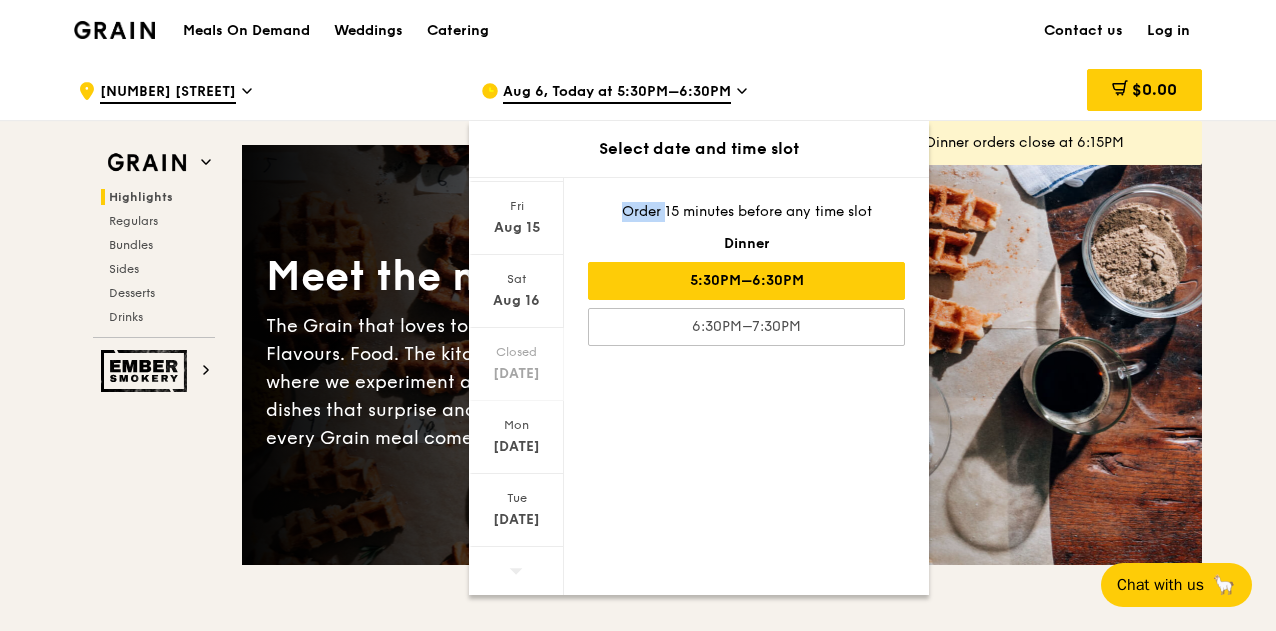 click at bounding box center [516, 572] 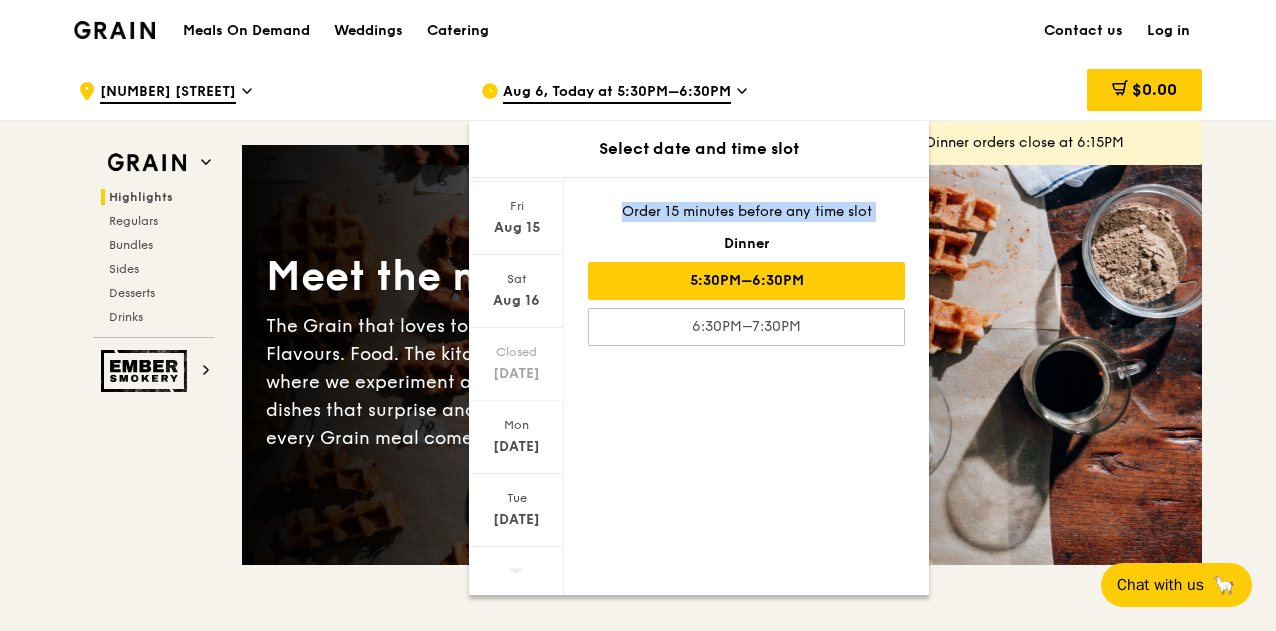 click at bounding box center [516, 572] 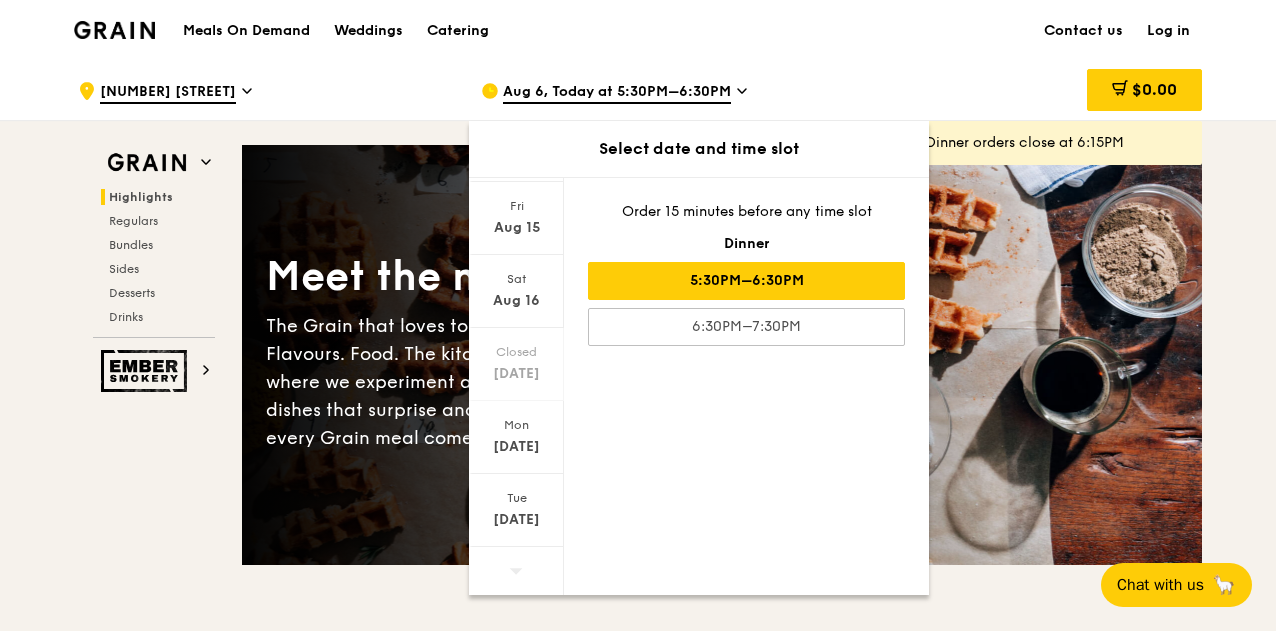 click 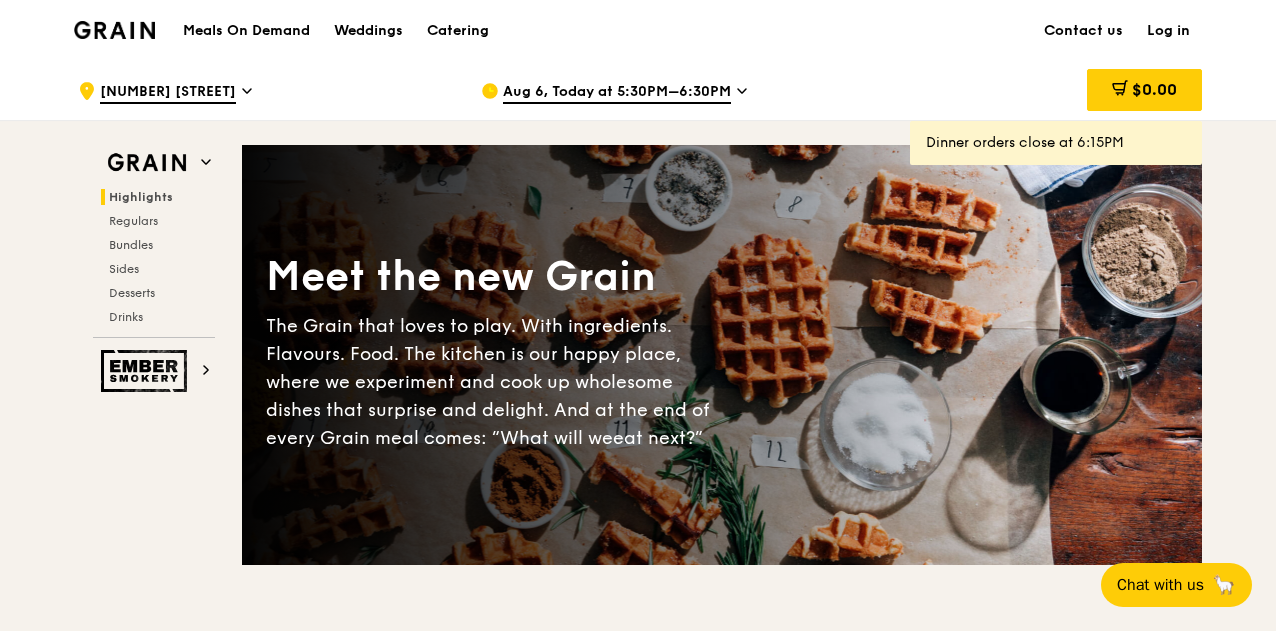 click 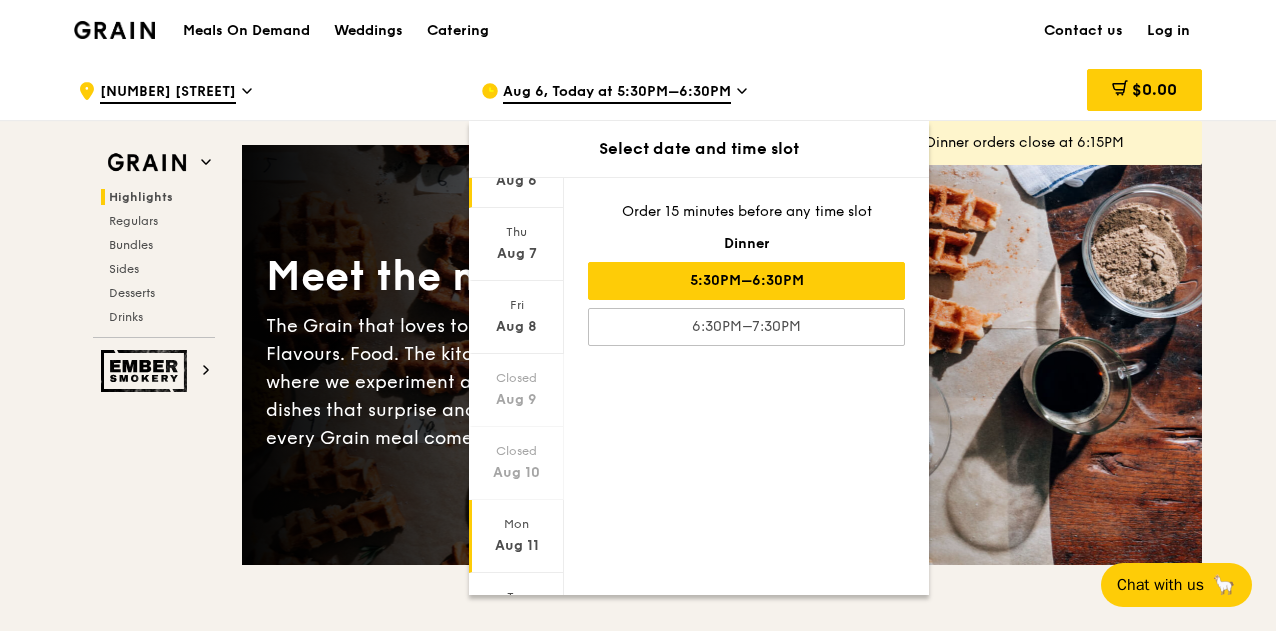 scroll, scrollTop: 194, scrollLeft: 0, axis: vertical 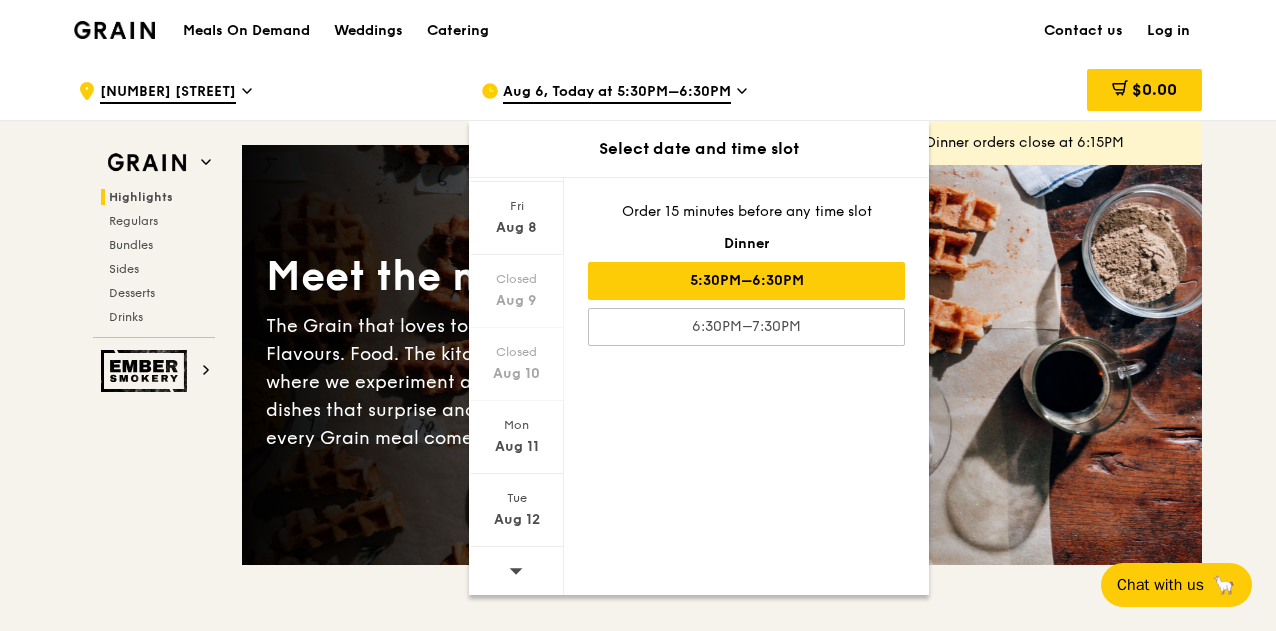 click 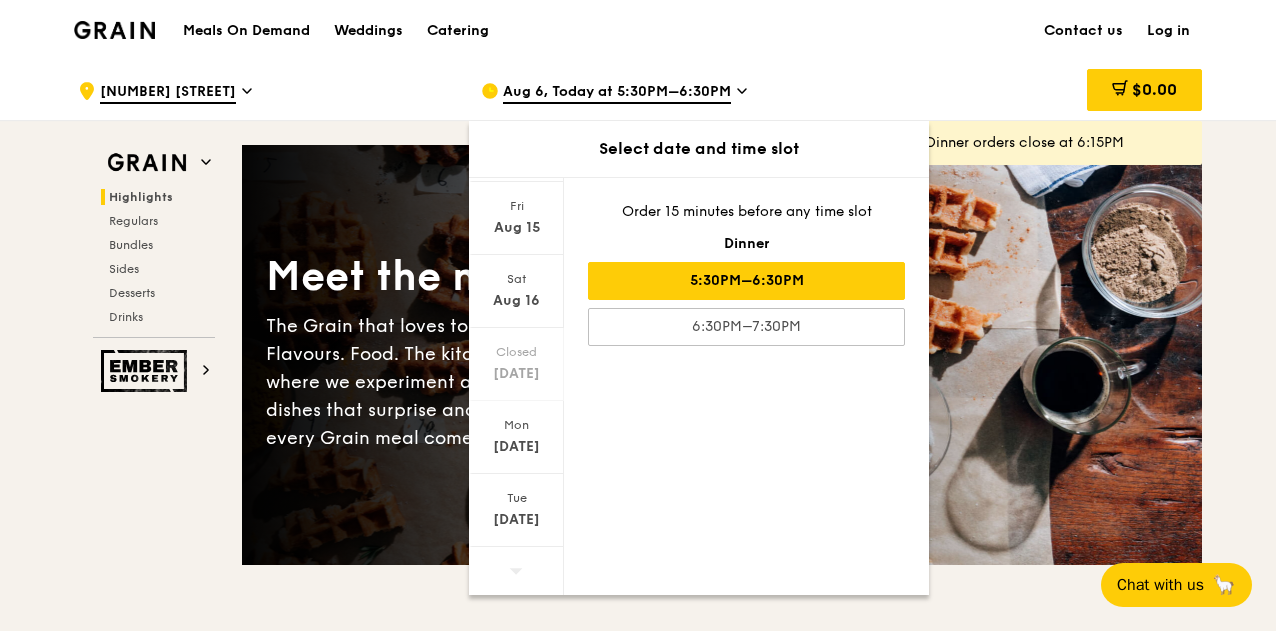 click 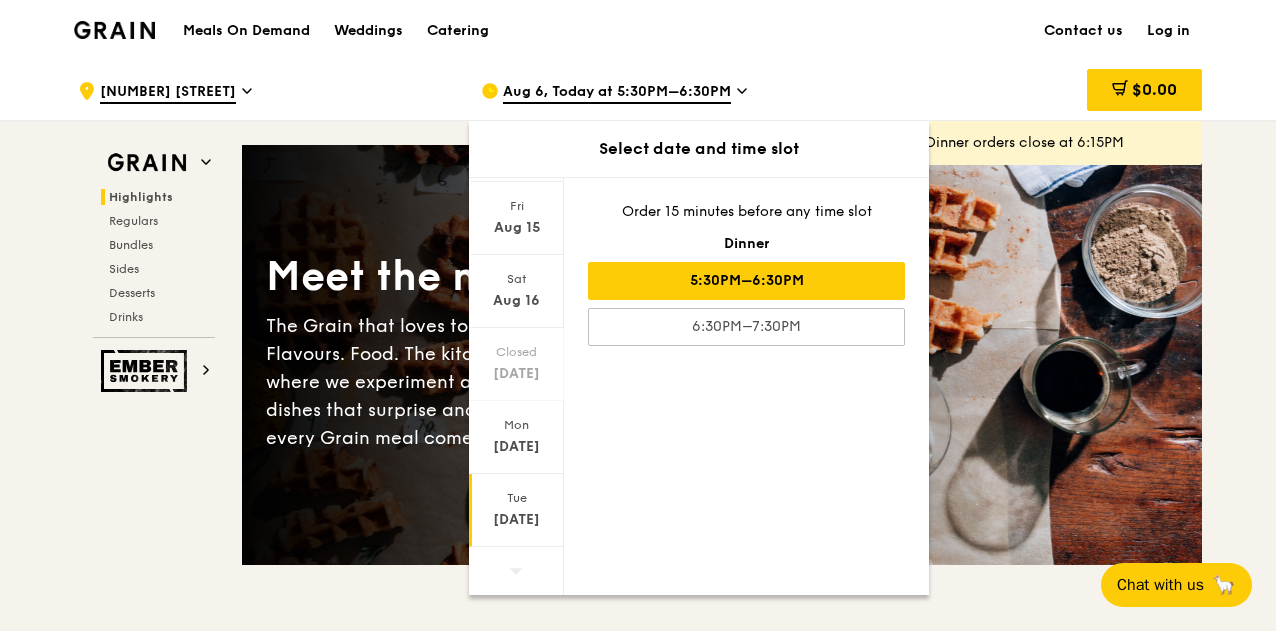 click on "[DATE]" at bounding box center (516, 520) 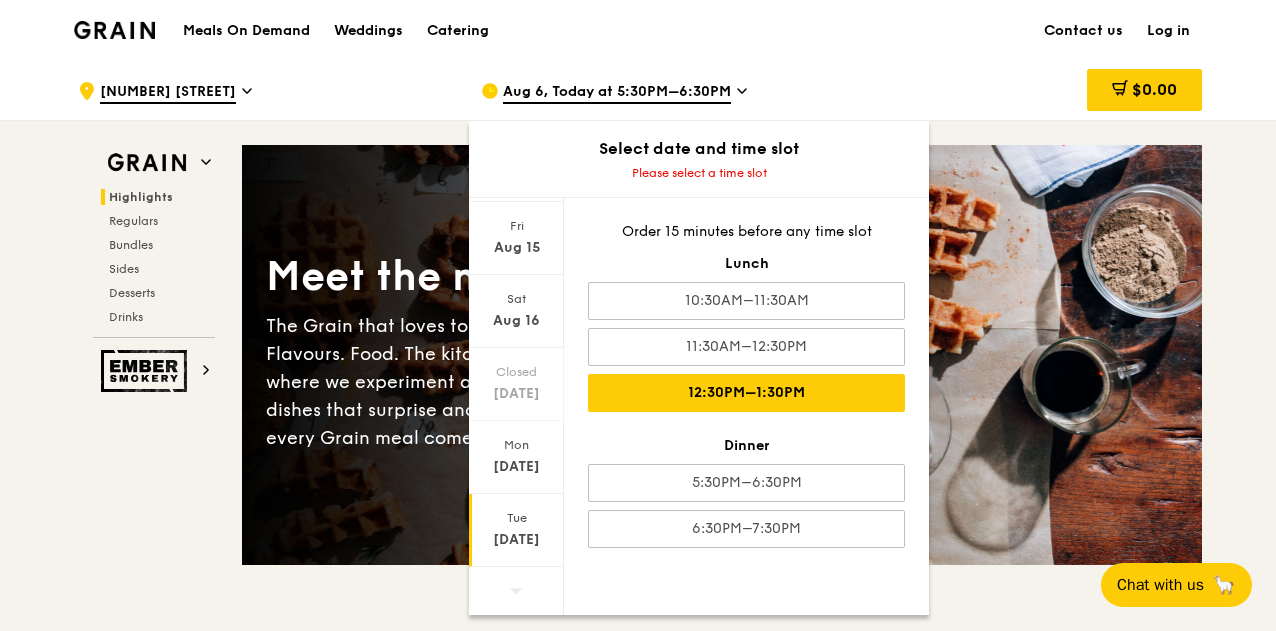 click on "12:30PM–1:30PM" at bounding box center (746, 393) 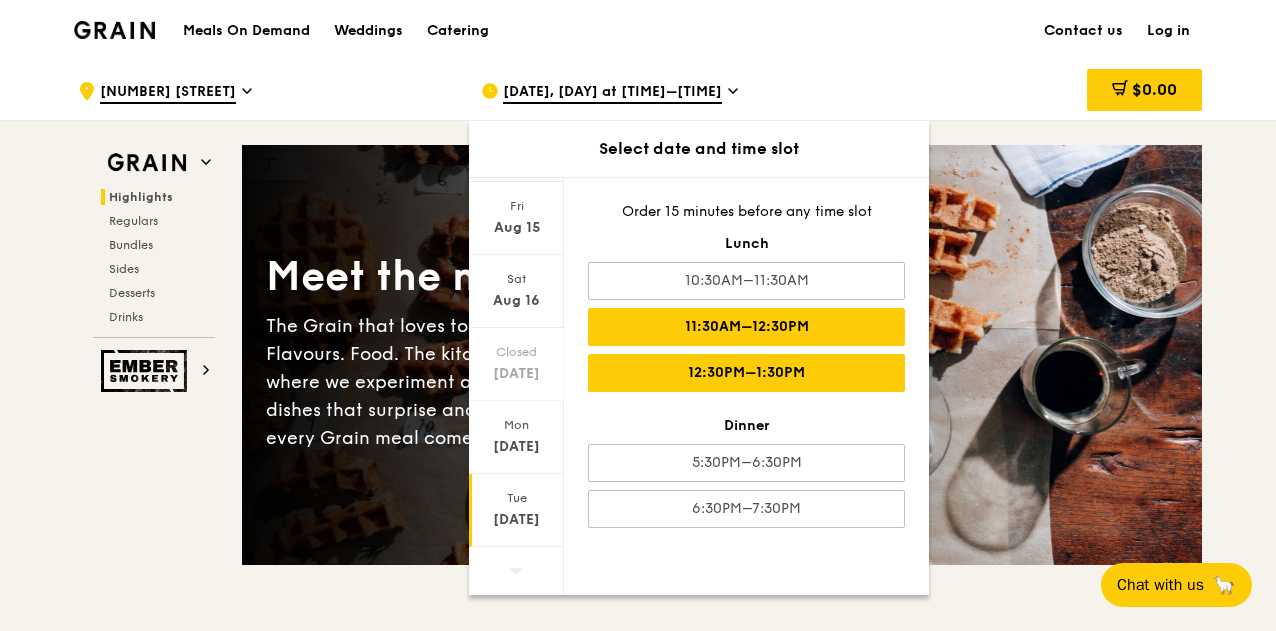 click on "11:30AM–12:30PM" at bounding box center (746, 327) 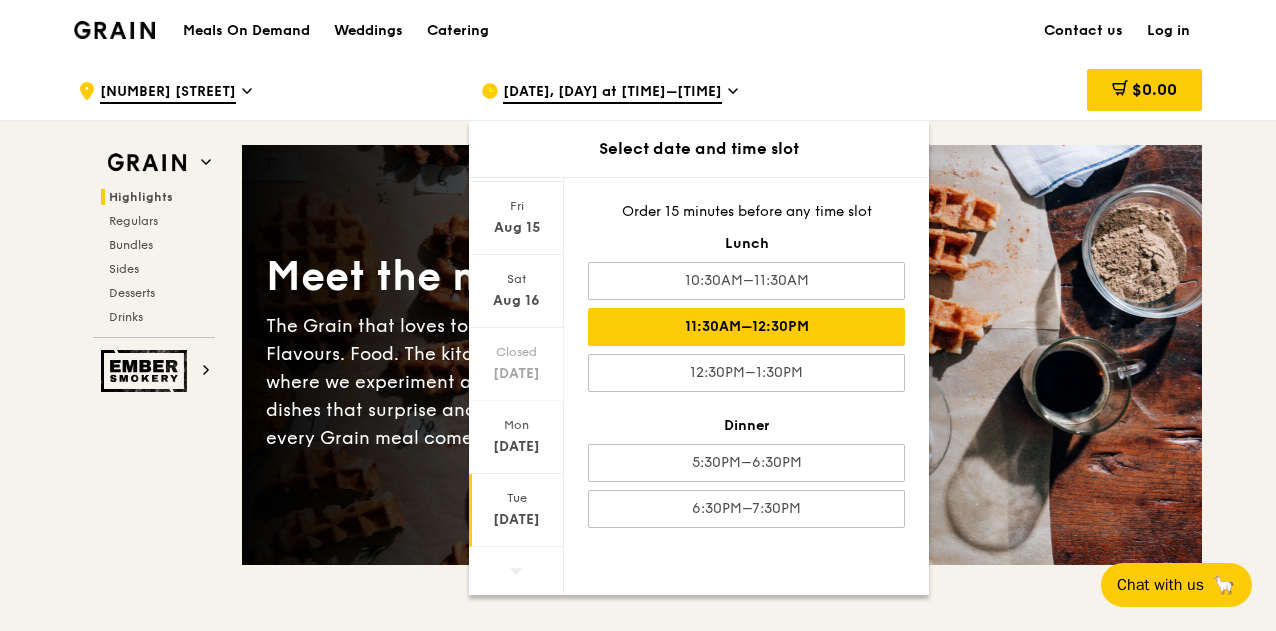 click on "$0.00" at bounding box center [1041, 91] 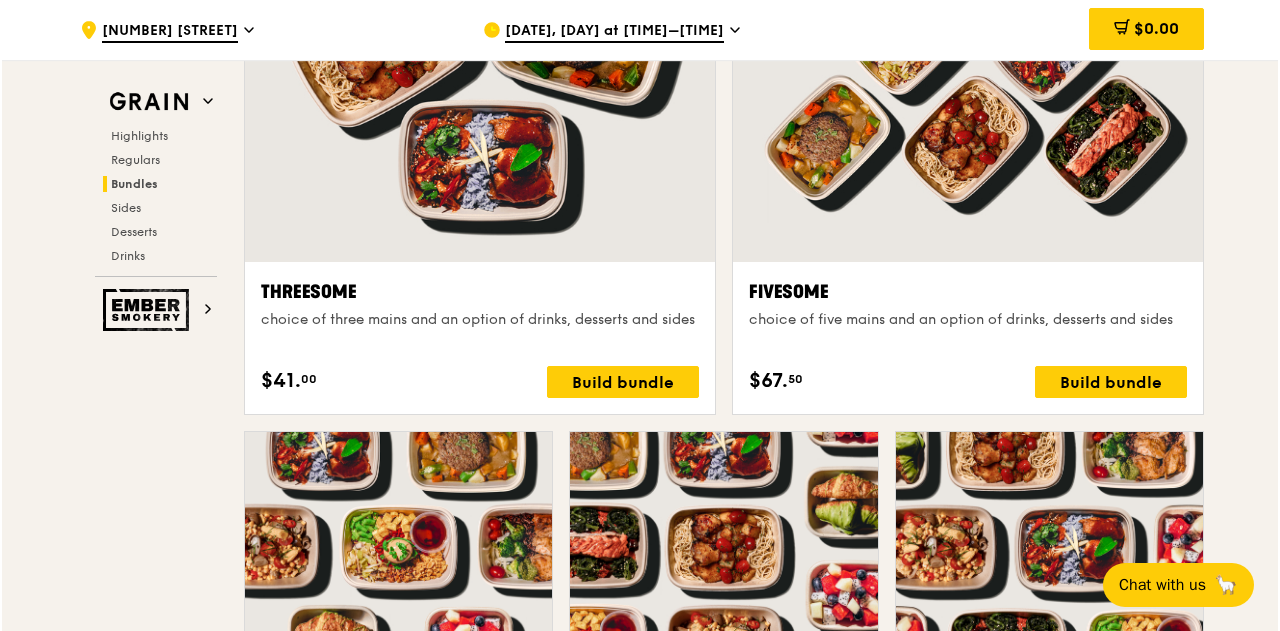 scroll, scrollTop: 3600, scrollLeft: 0, axis: vertical 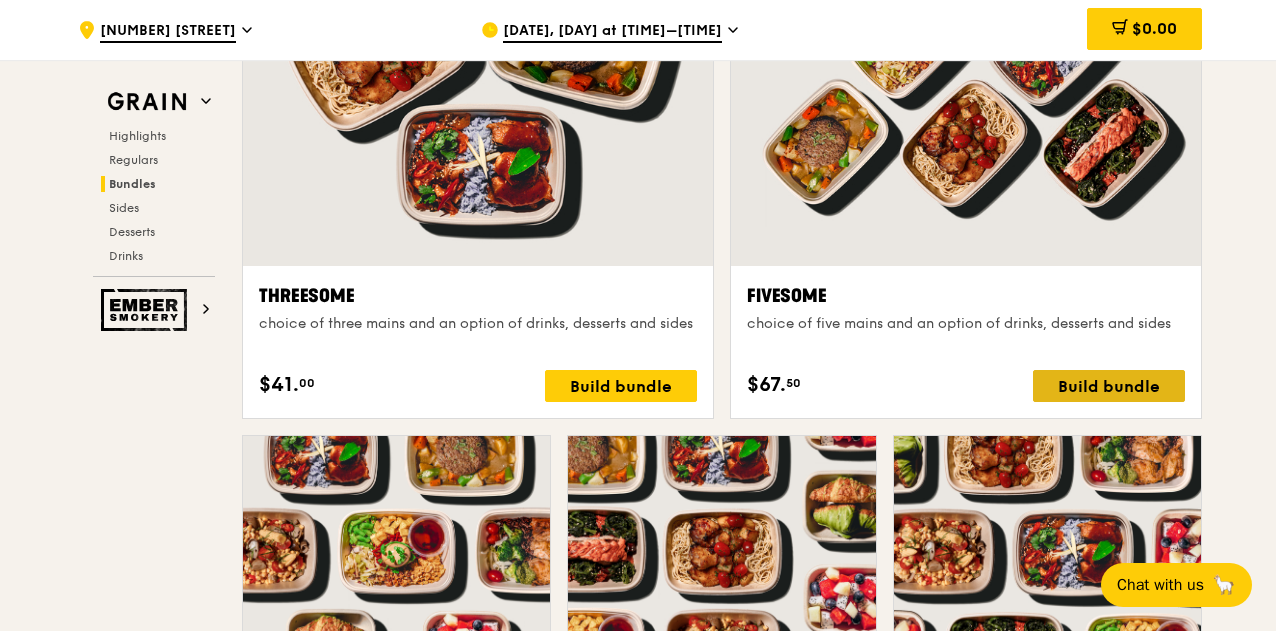 click on "Build bundle" at bounding box center [1109, 386] 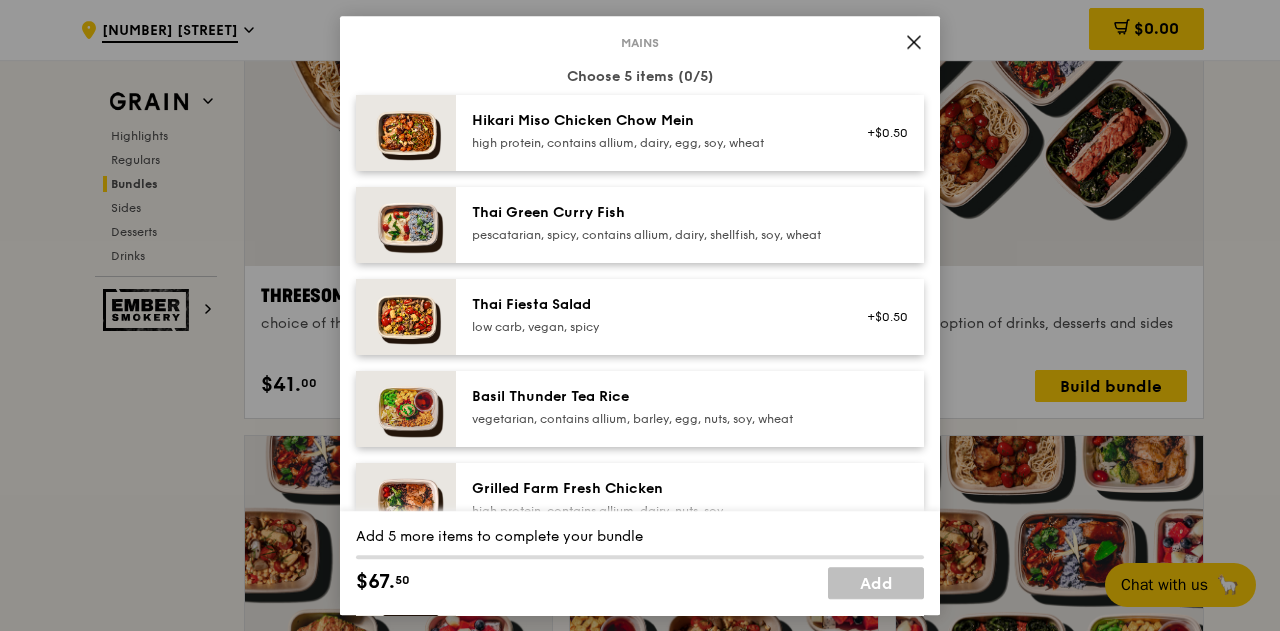 scroll, scrollTop: 0, scrollLeft: 0, axis: both 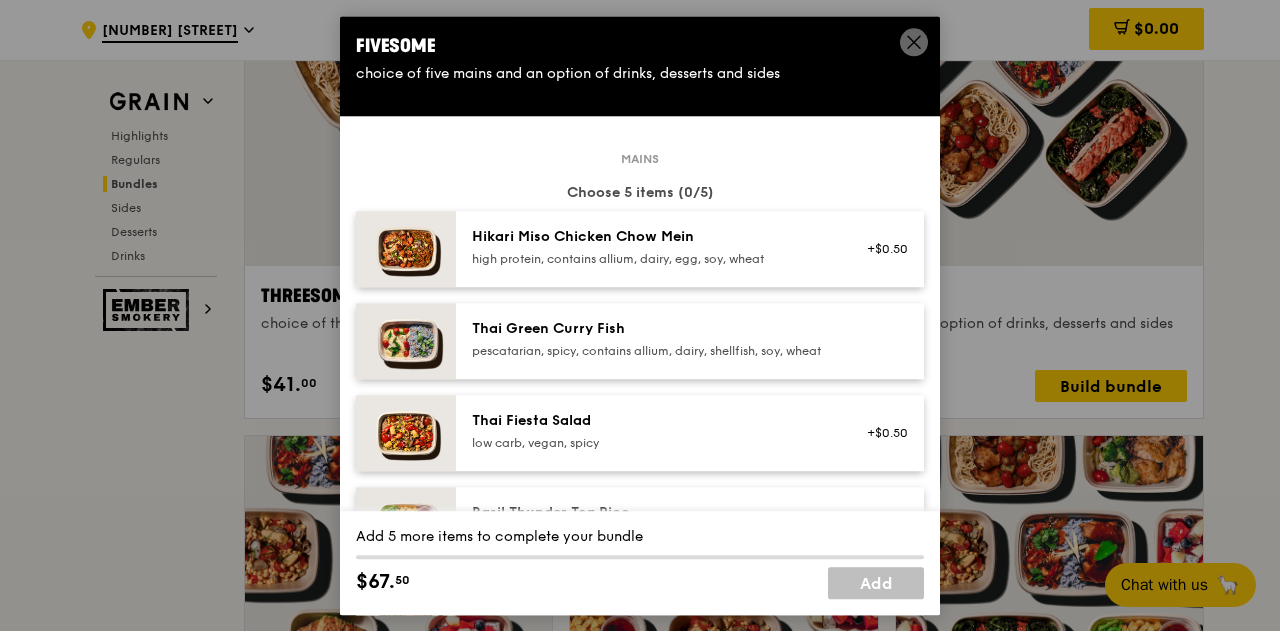 click on "high protein, contains allium, dairy, egg, soy, wheat" at bounding box center [651, 259] 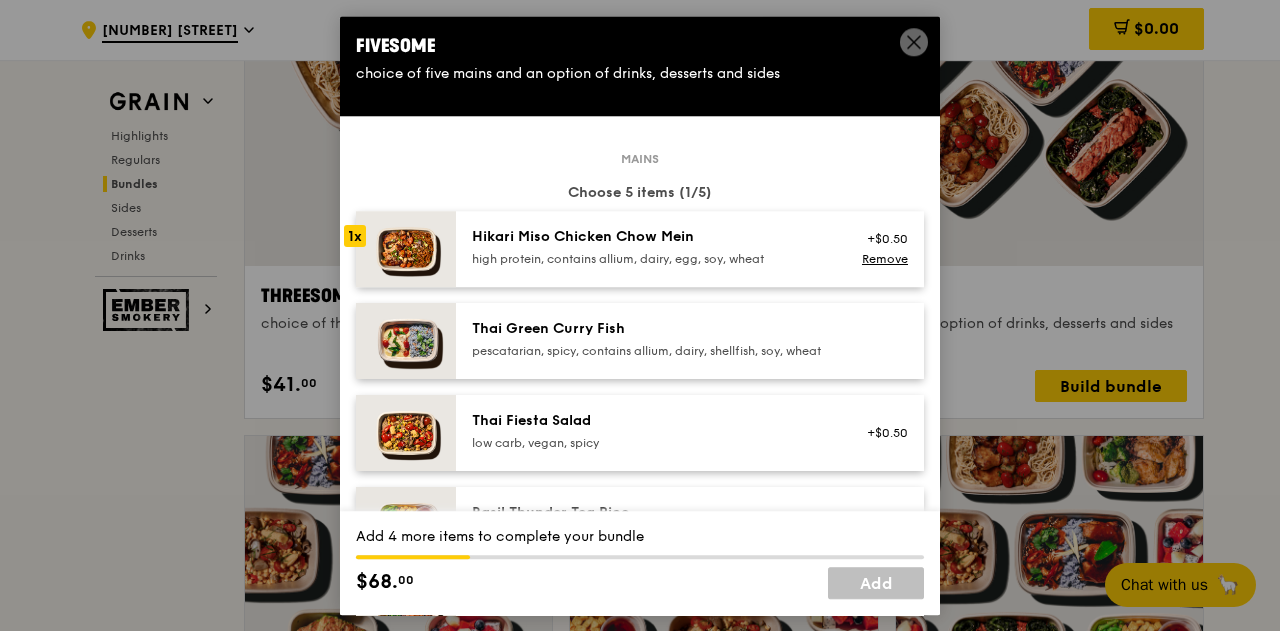 click on "high protein, contains allium, dairy, egg, soy, wheat" at bounding box center [651, 259] 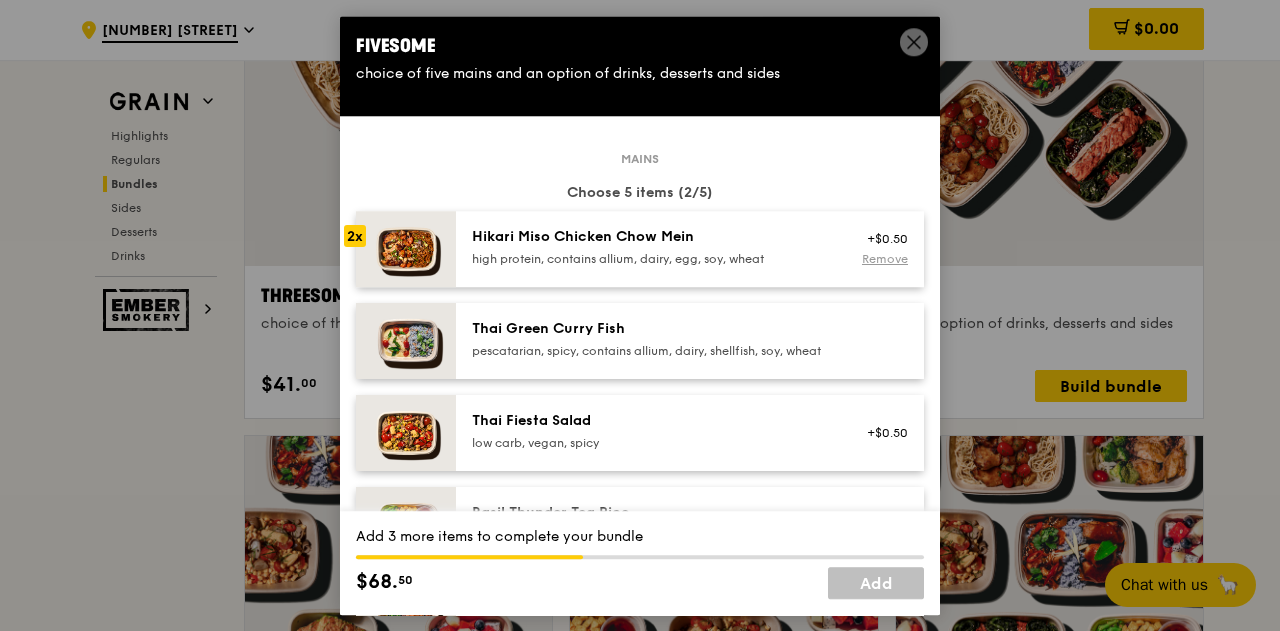 click on "Remove" at bounding box center [885, 259] 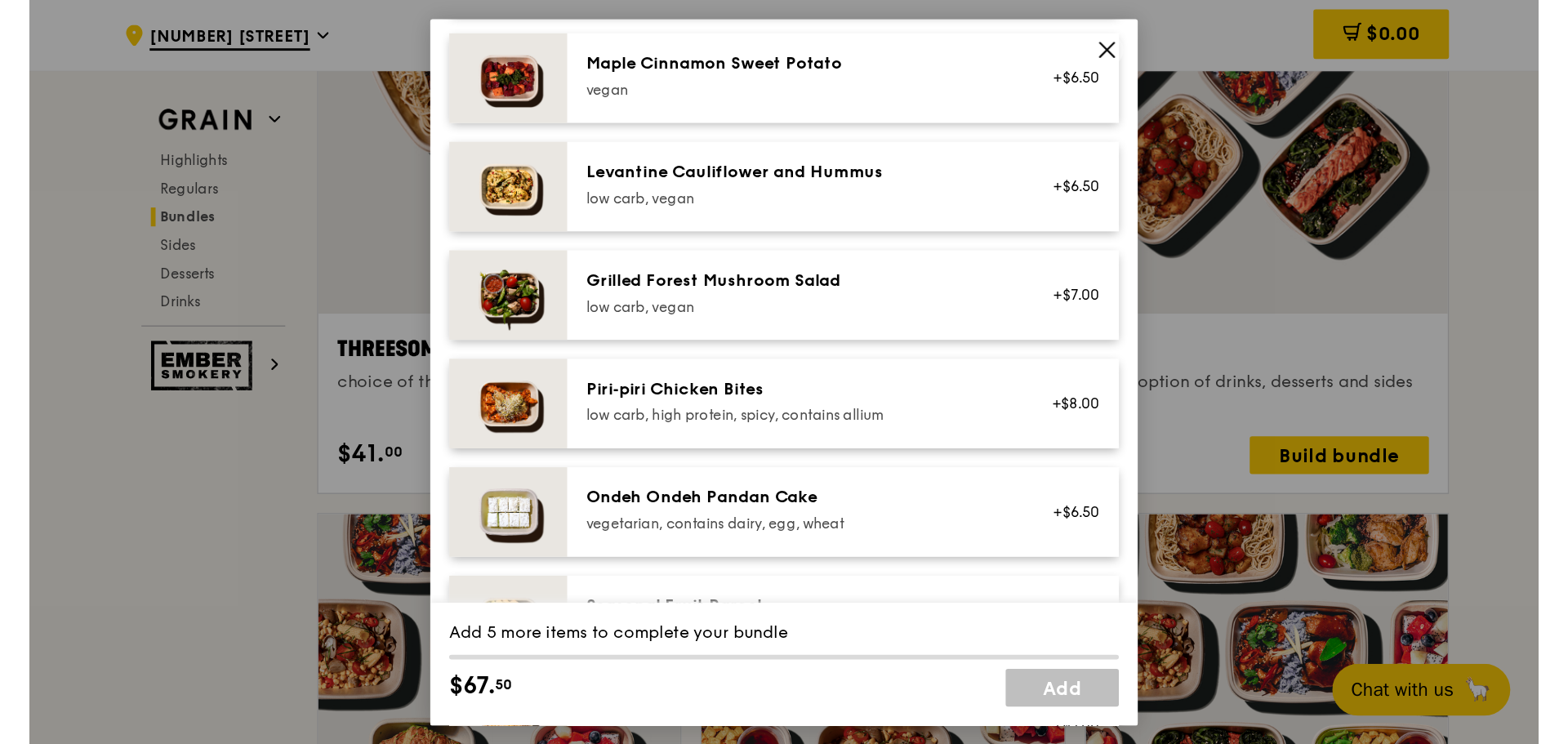 scroll, scrollTop: 1062, scrollLeft: 0, axis: vertical 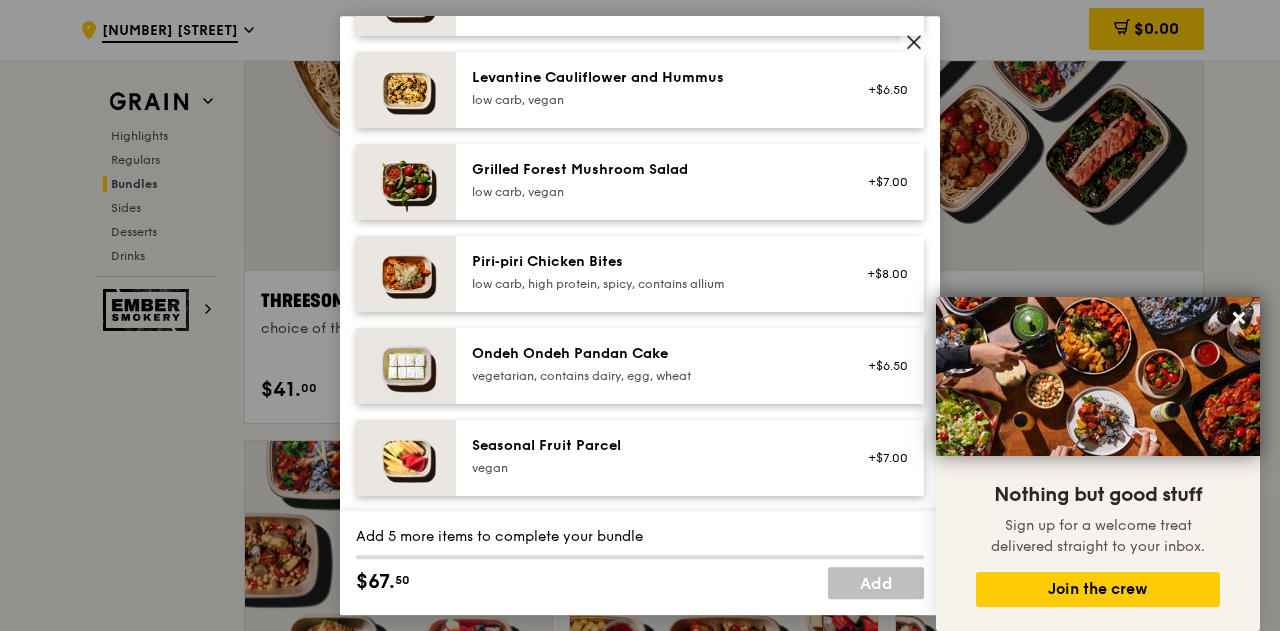 click 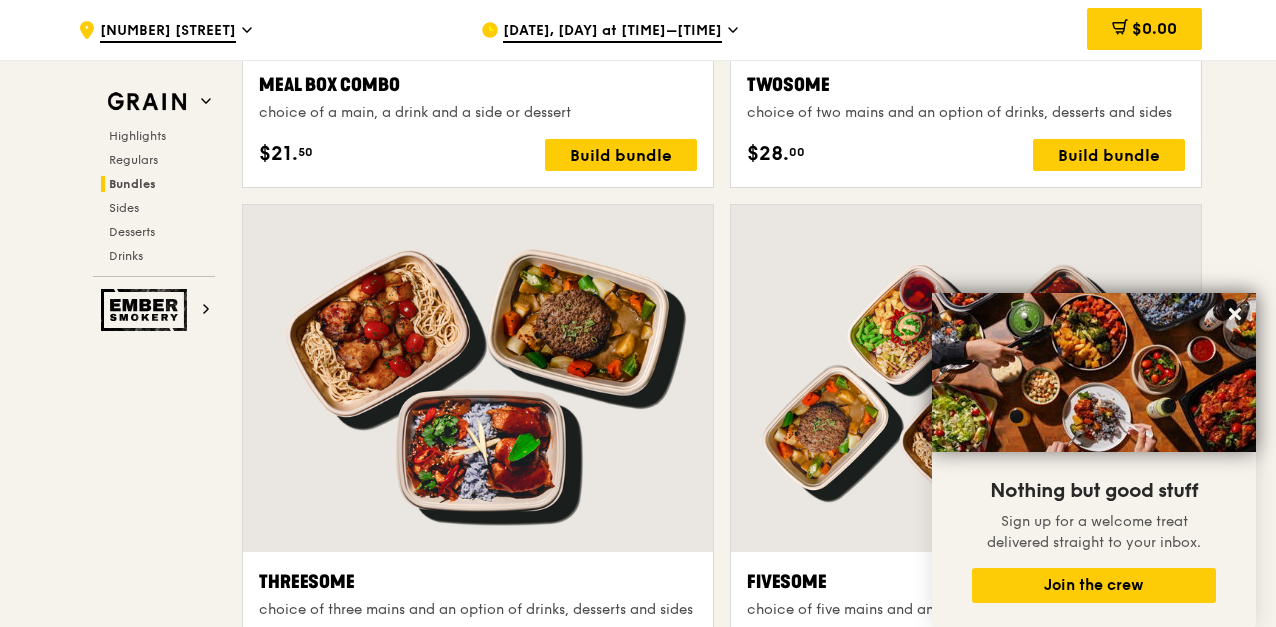 scroll, scrollTop: 2700, scrollLeft: 0, axis: vertical 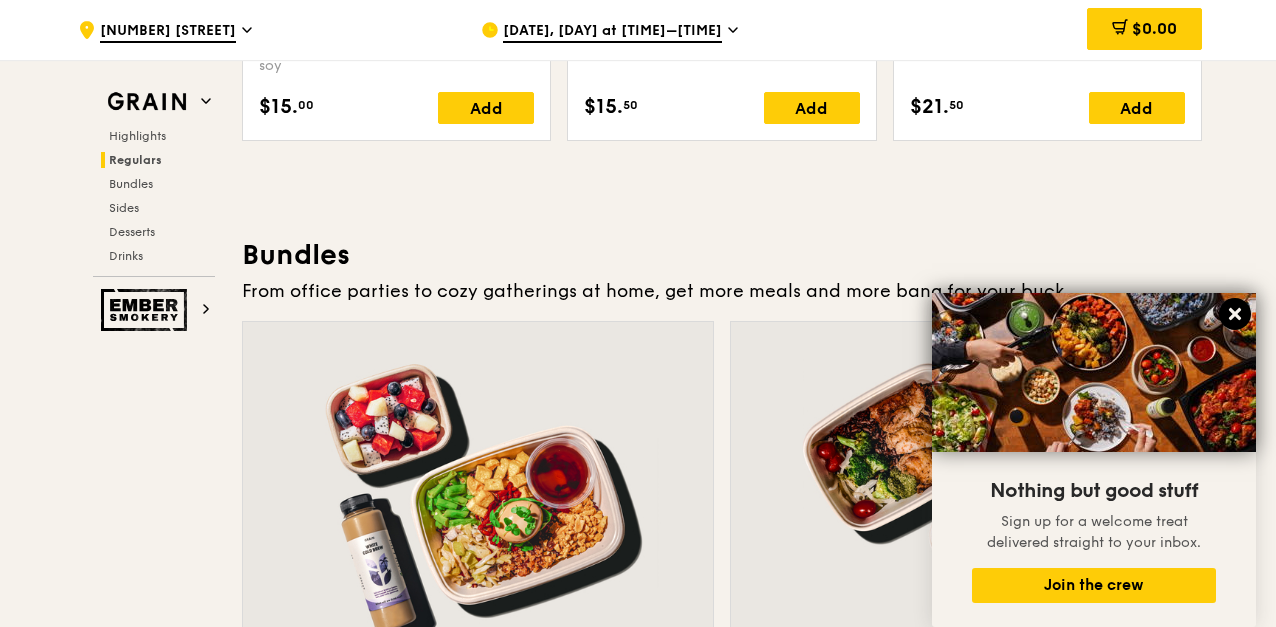 click 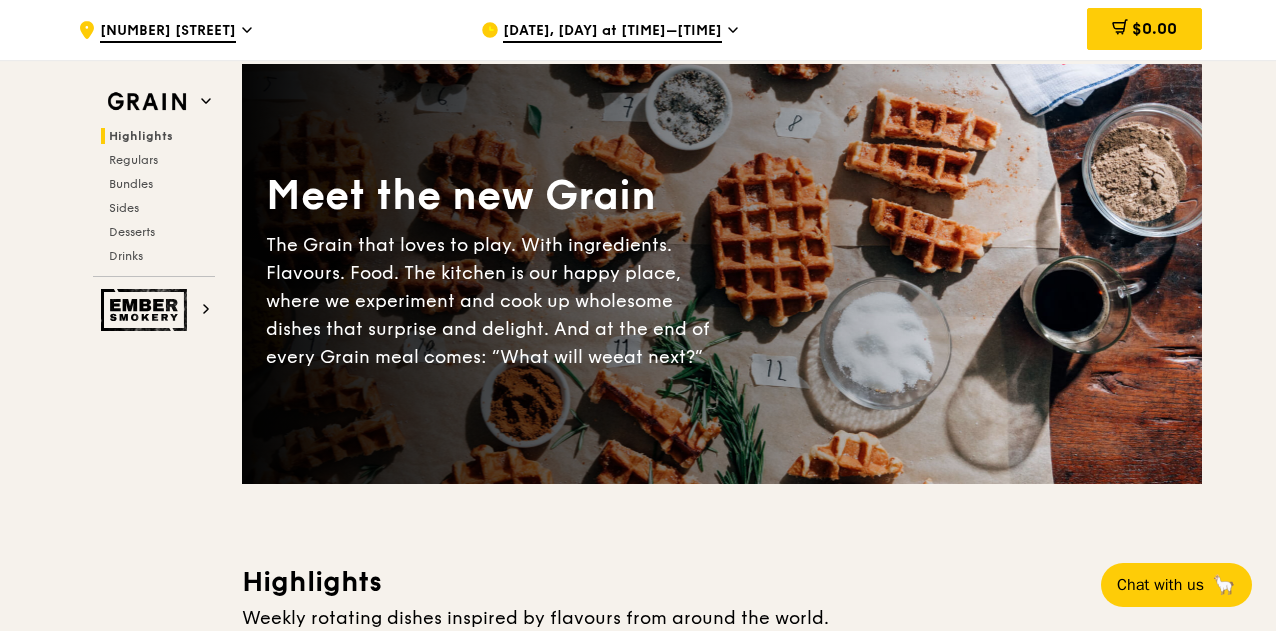 scroll, scrollTop: 0, scrollLeft: 0, axis: both 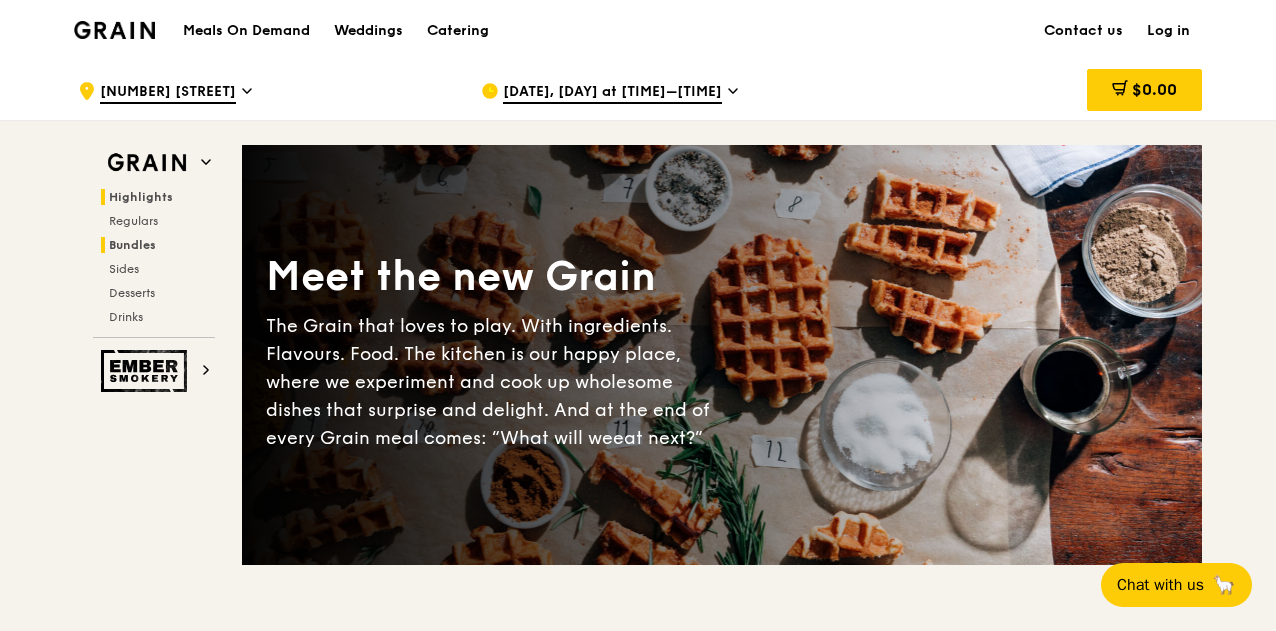 click on "Bundles" at bounding box center (132, 245) 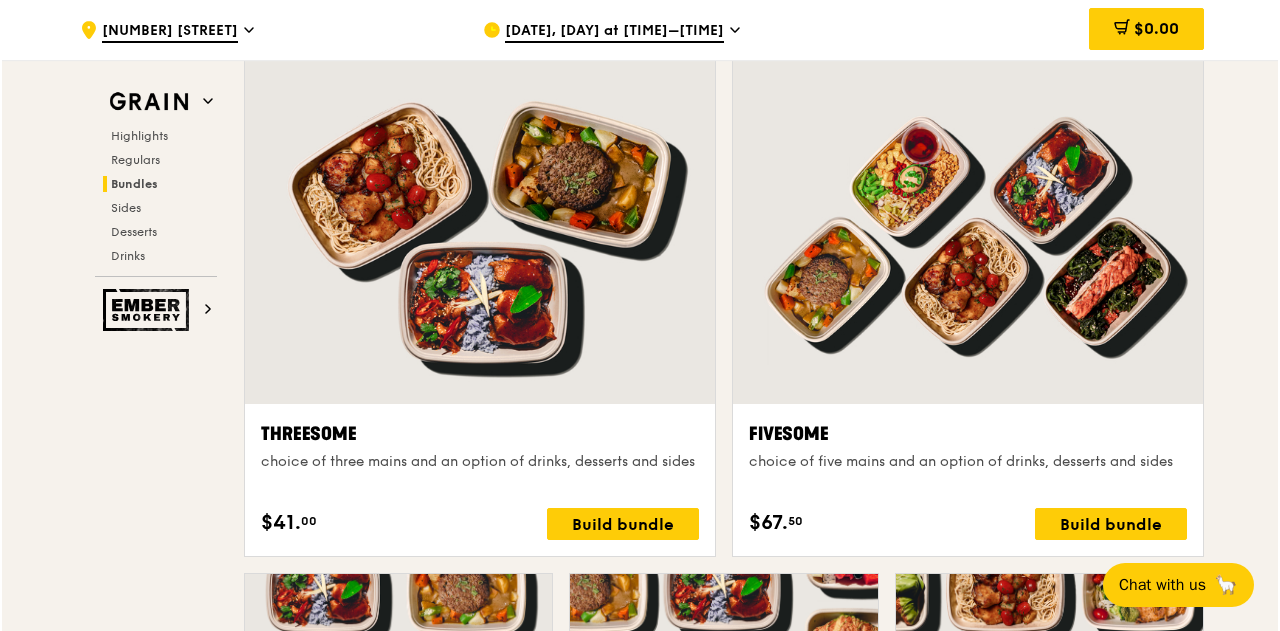 scroll, scrollTop: 3456, scrollLeft: 0, axis: vertical 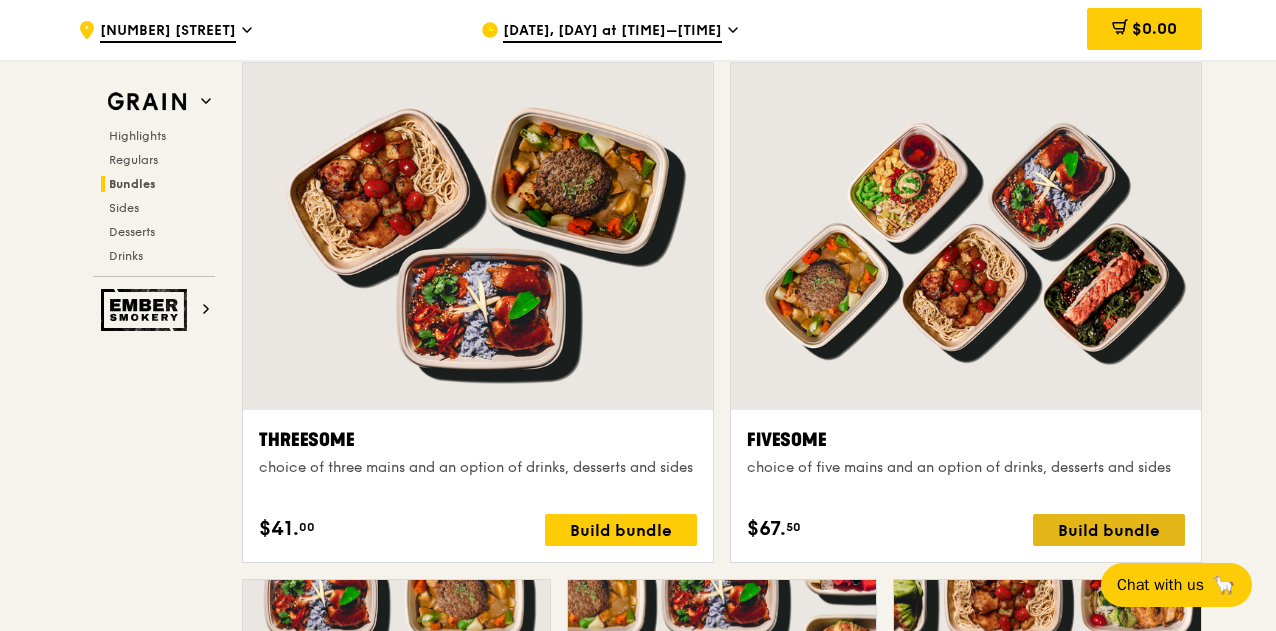 click on "Build bundle" at bounding box center (1109, 530) 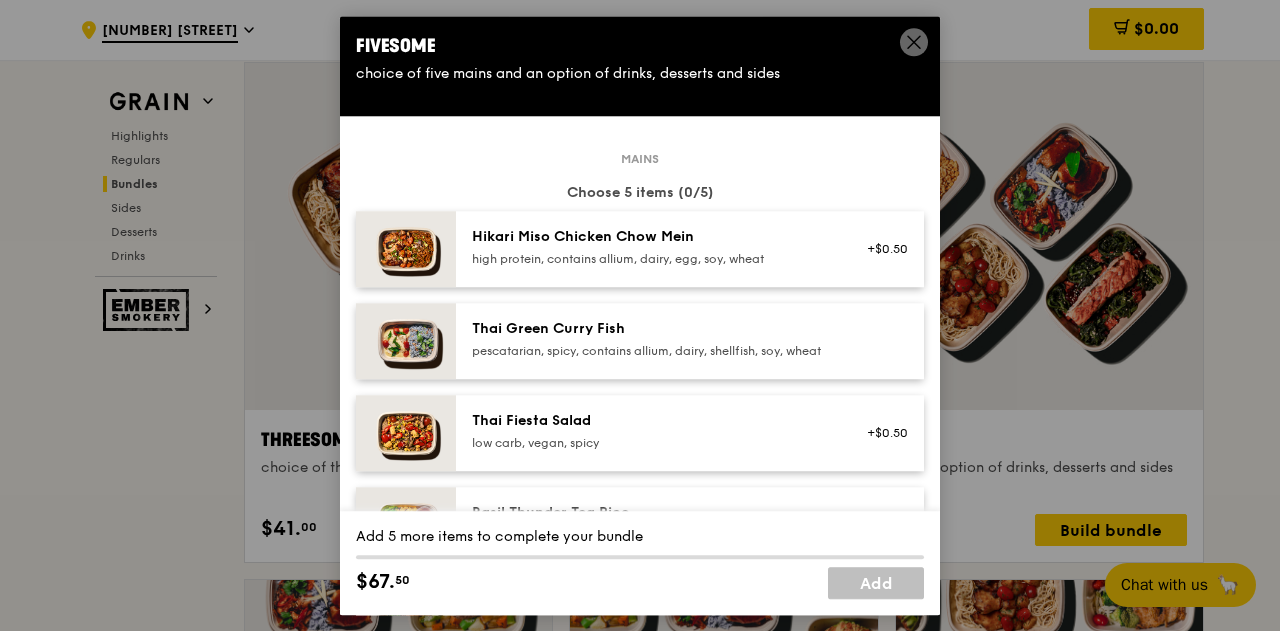 click on "Hikari Miso Chicken Chow Mein" at bounding box center (651, 237) 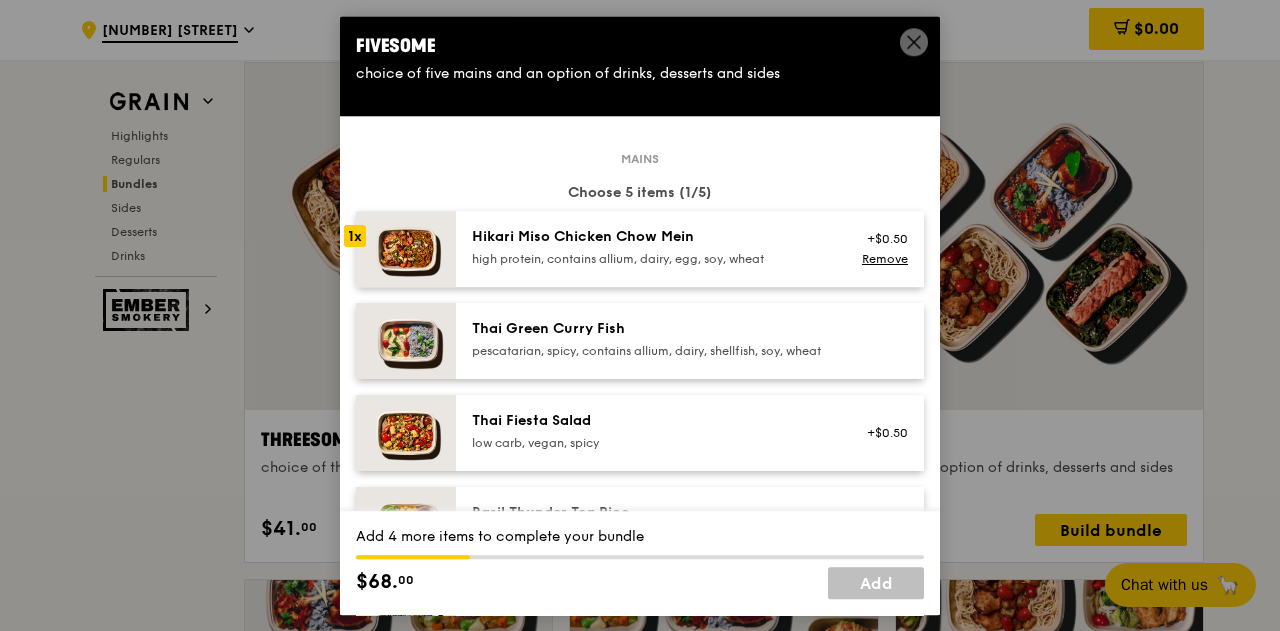 click on "pescatarian, spicy, contains allium, dairy, shellfish, soy, wheat" at bounding box center [651, 351] 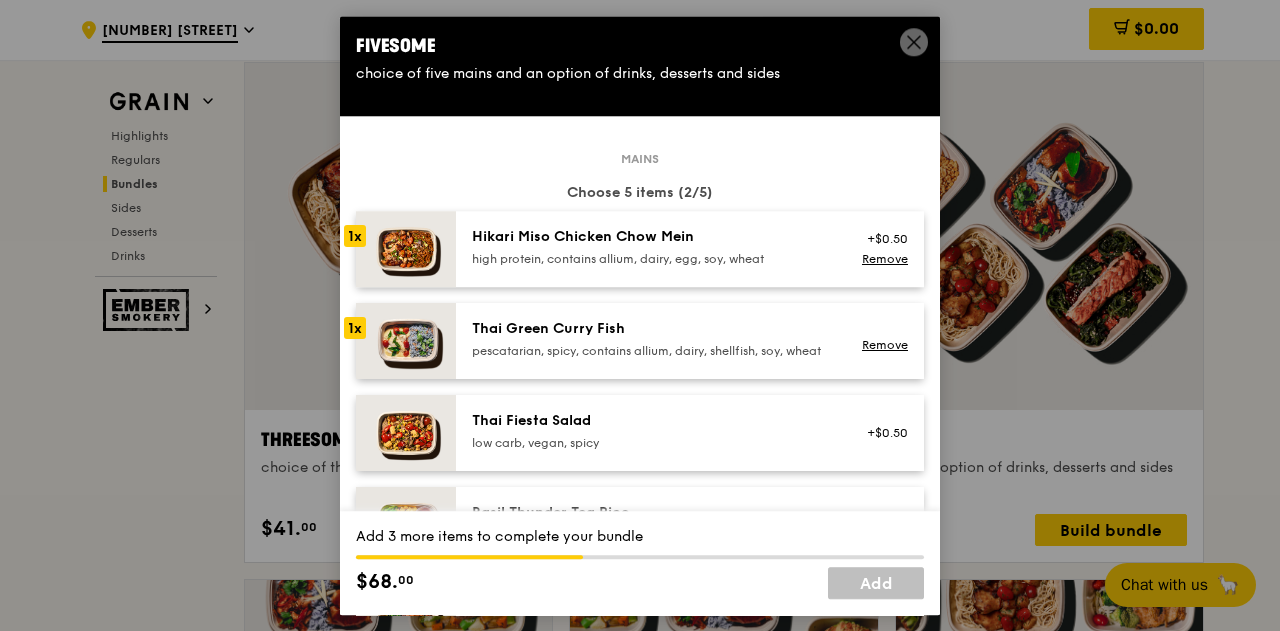 click on "low carb, vegan, spicy" at bounding box center [651, 443] 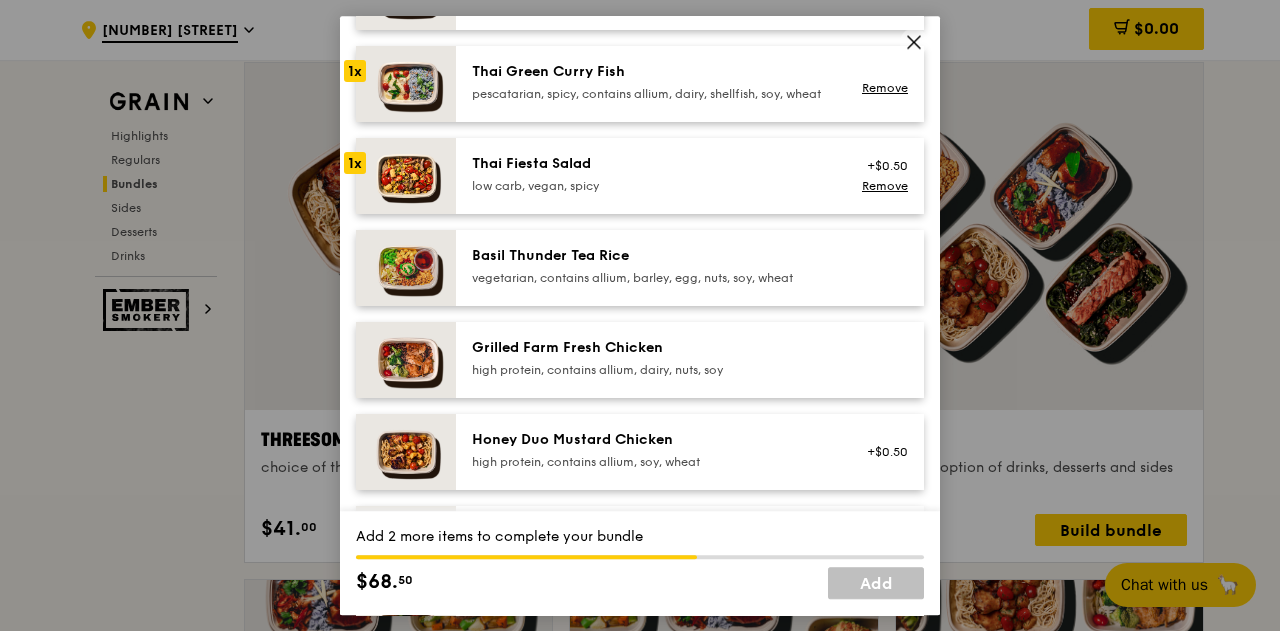 scroll, scrollTop: 300, scrollLeft: 0, axis: vertical 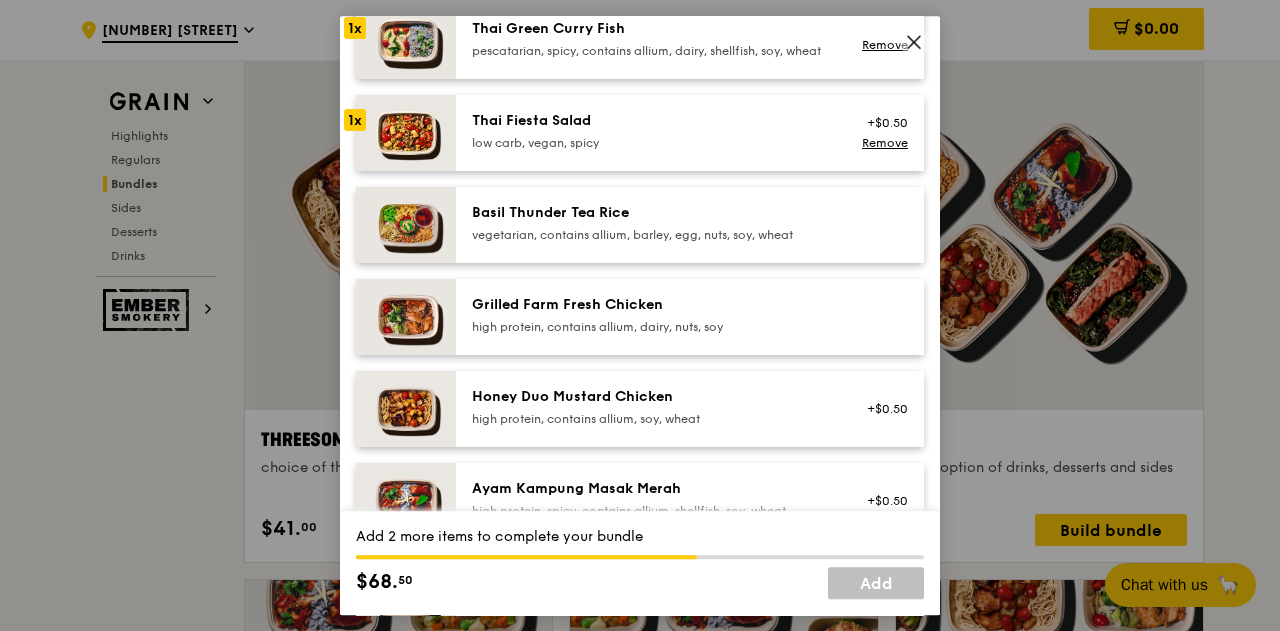 click on "Grilled Farm Fresh Chicken
high protein, contains allium, dairy, nuts, soy" at bounding box center (651, 315) 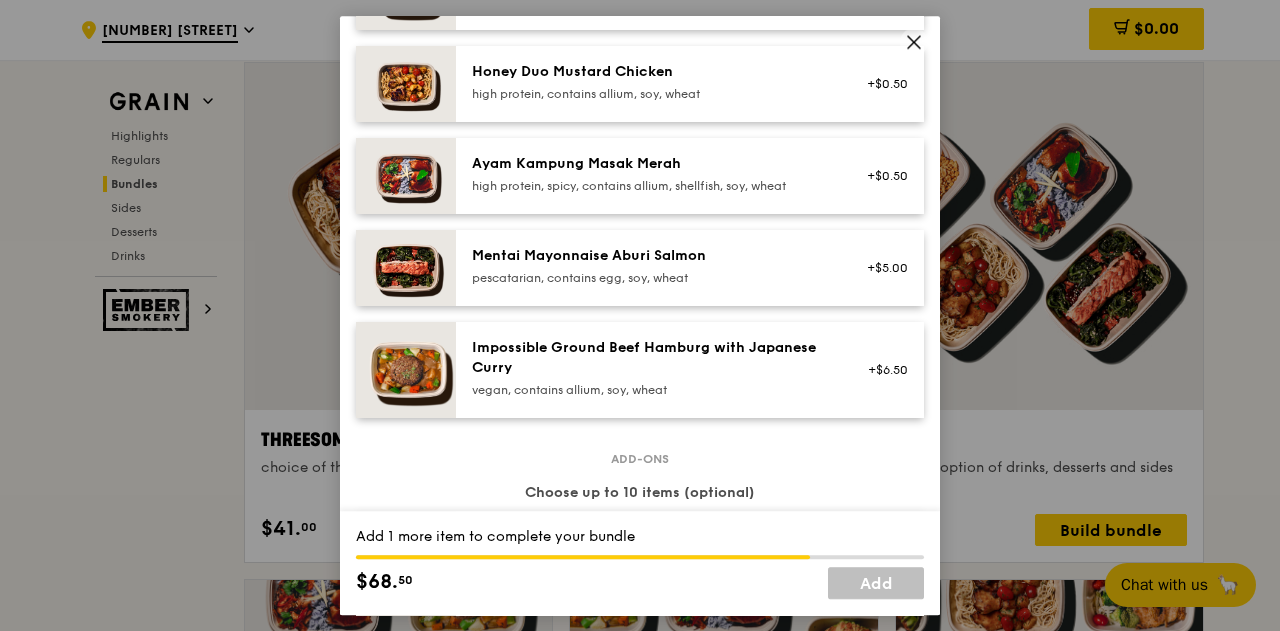 scroll, scrollTop: 800, scrollLeft: 0, axis: vertical 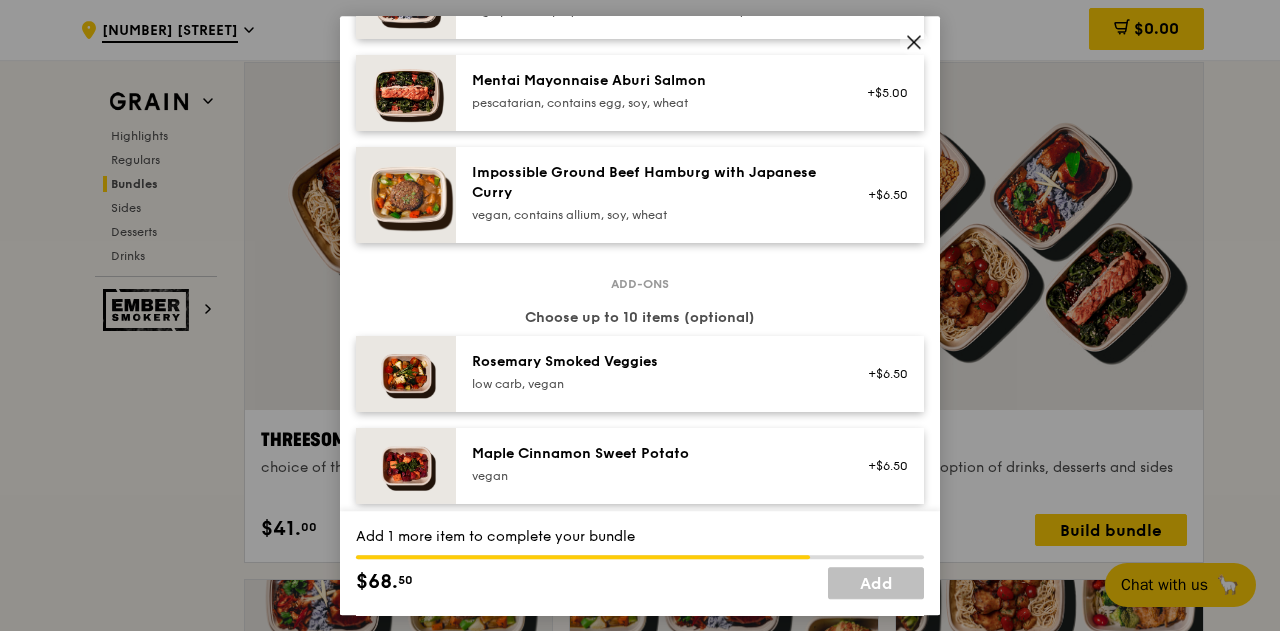 click on "Mentai Mayonnaise Aburi Salmon" at bounding box center [651, 81] 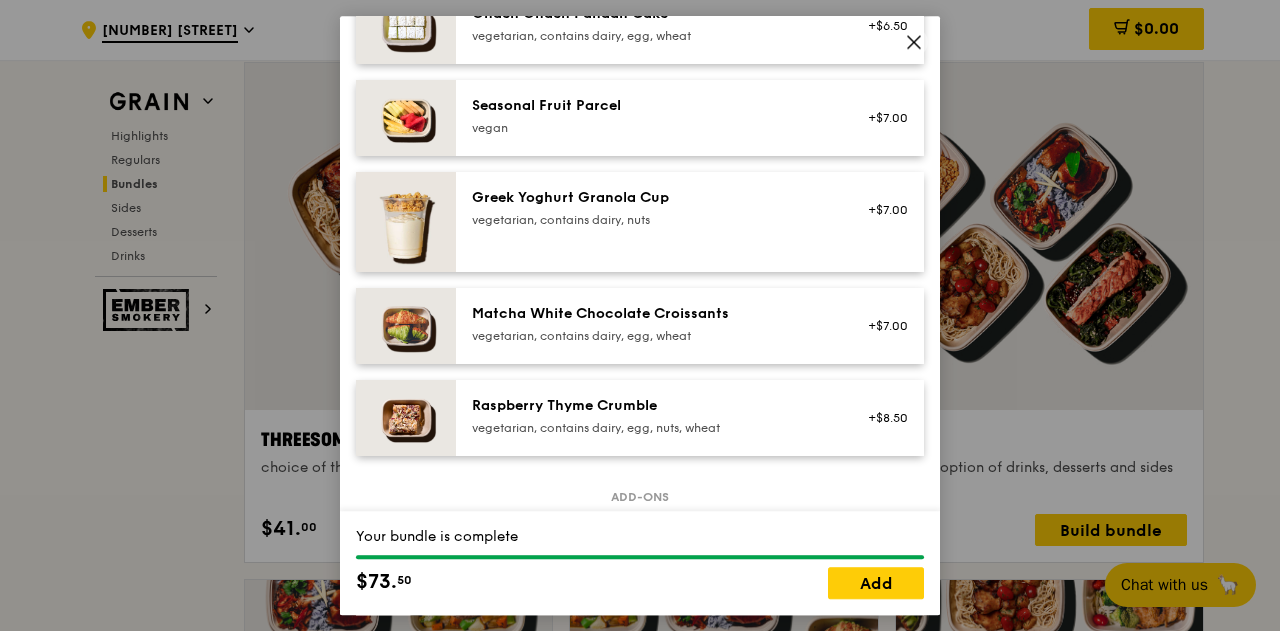 scroll, scrollTop: 1800, scrollLeft: 0, axis: vertical 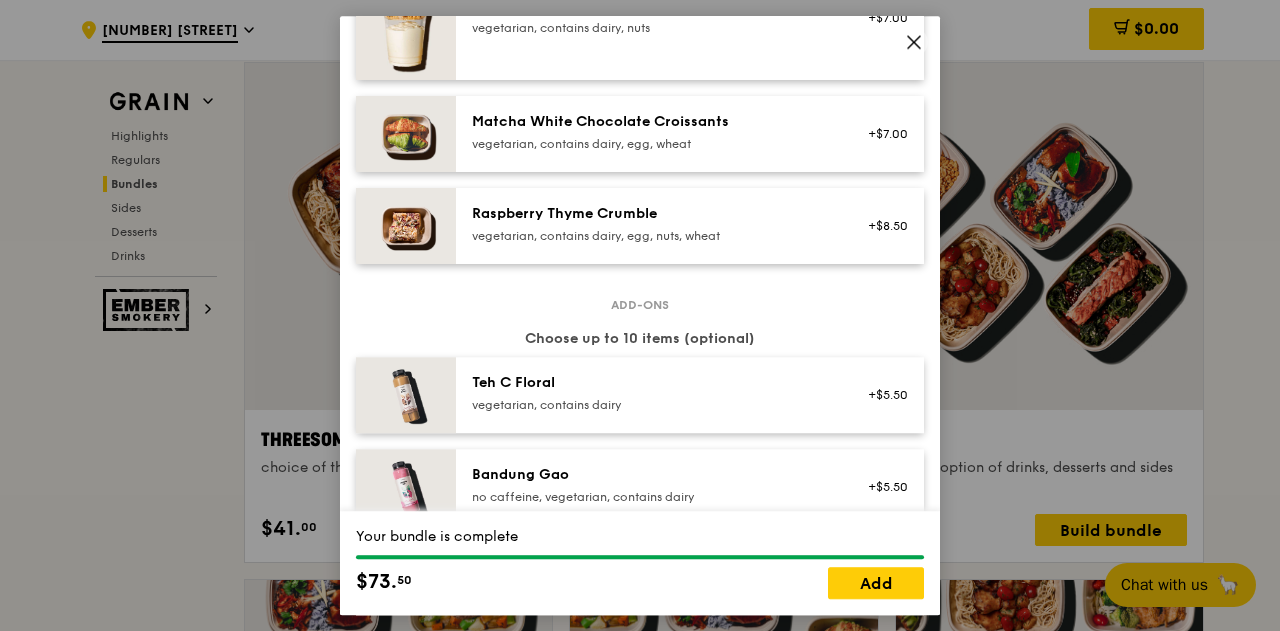 click on "vegetarian, contains dairy, egg, nuts, wheat" at bounding box center (651, 236) 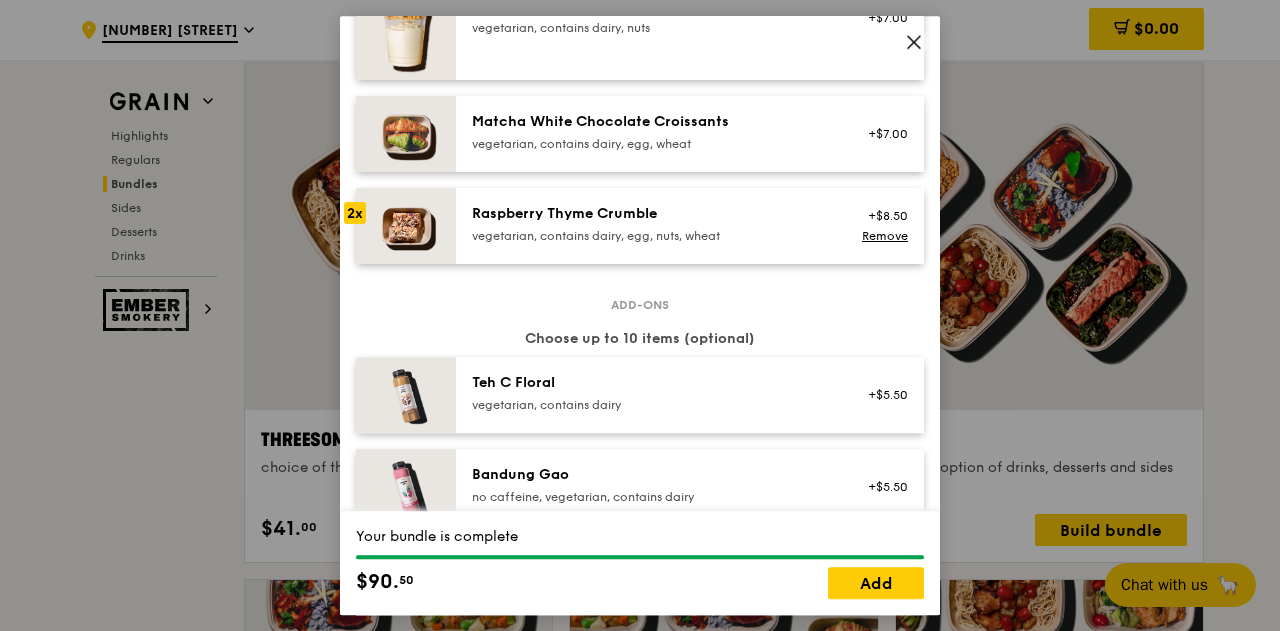 drag, startPoint x: 706, startPoint y: 163, endPoint x: 702, endPoint y: 106, distance: 57.14018 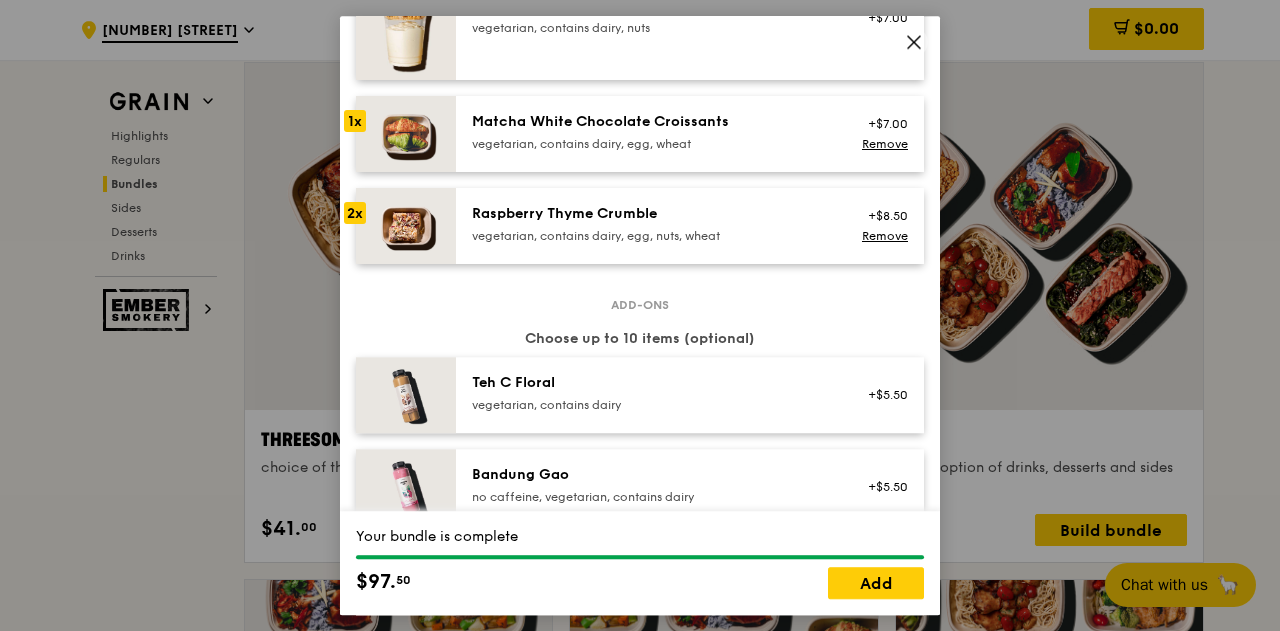 click on "Greek Yoghurt Granola Cup
vegetarian, contains dairy, nuts
+$7.00" at bounding box center [690, 30] 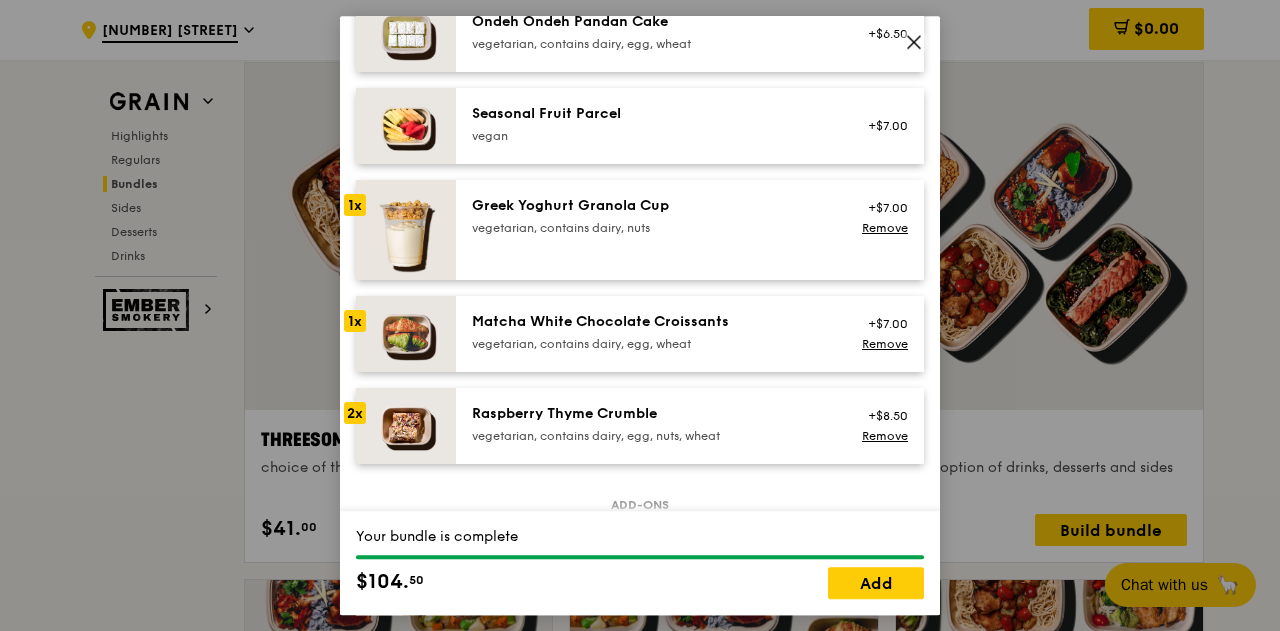 click on "Seasonal Fruit Parcel" at bounding box center [651, 114] 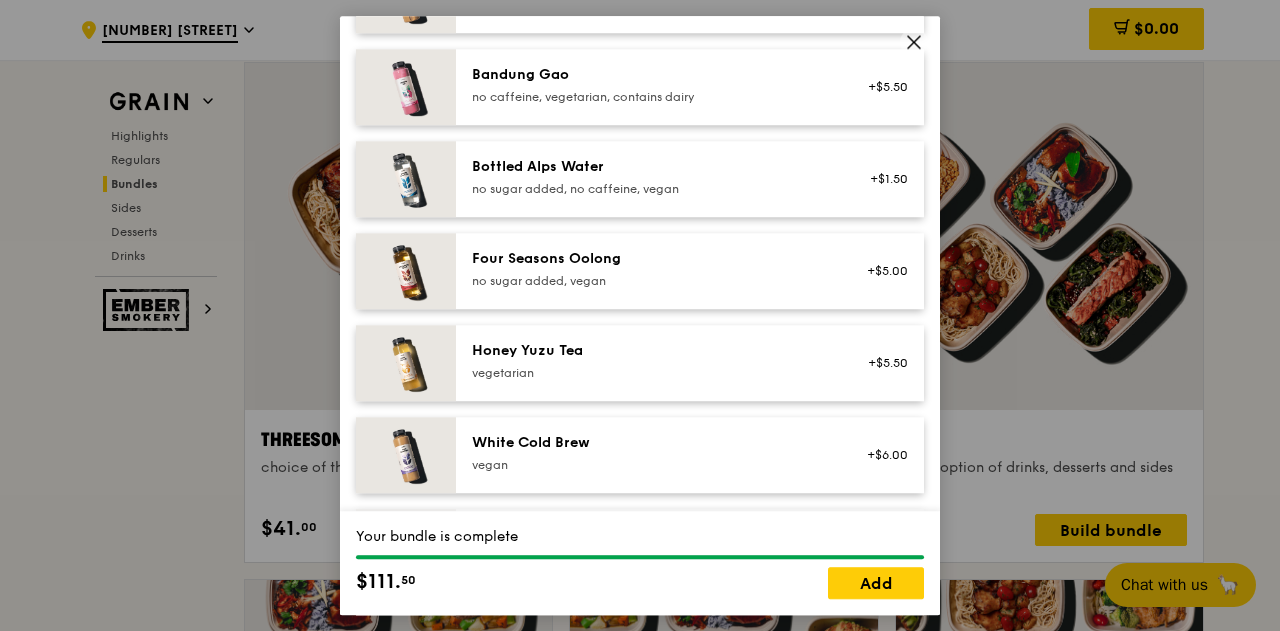 scroll, scrollTop: 1600, scrollLeft: 0, axis: vertical 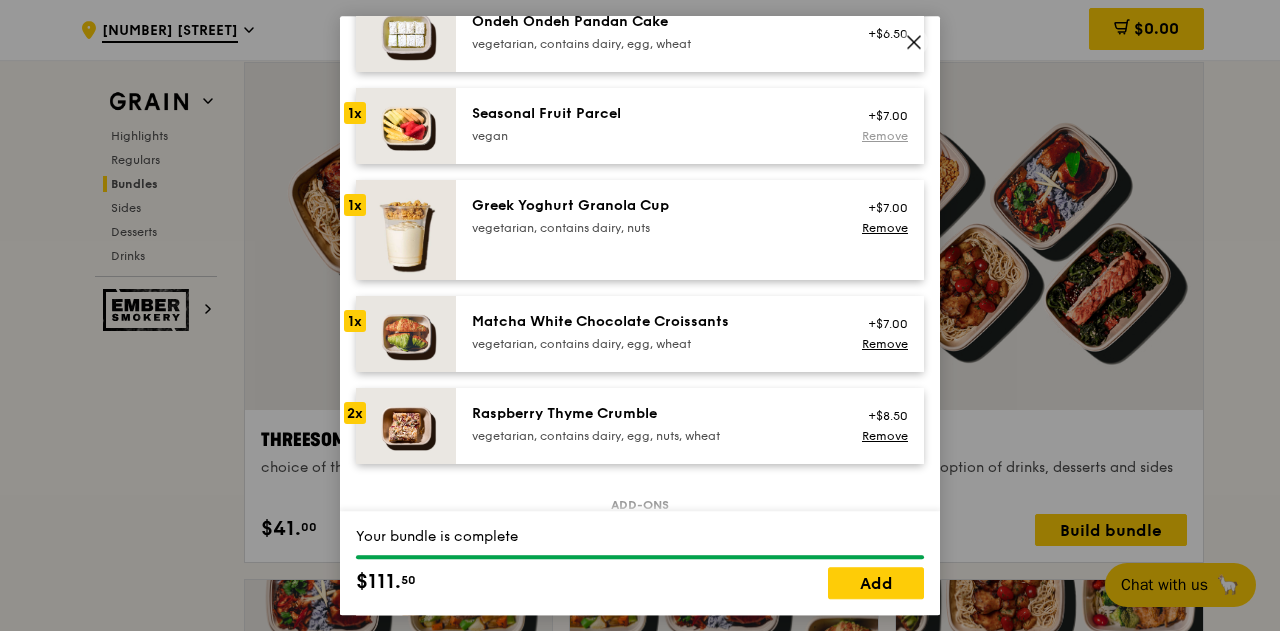 click on "Remove" at bounding box center [885, 136] 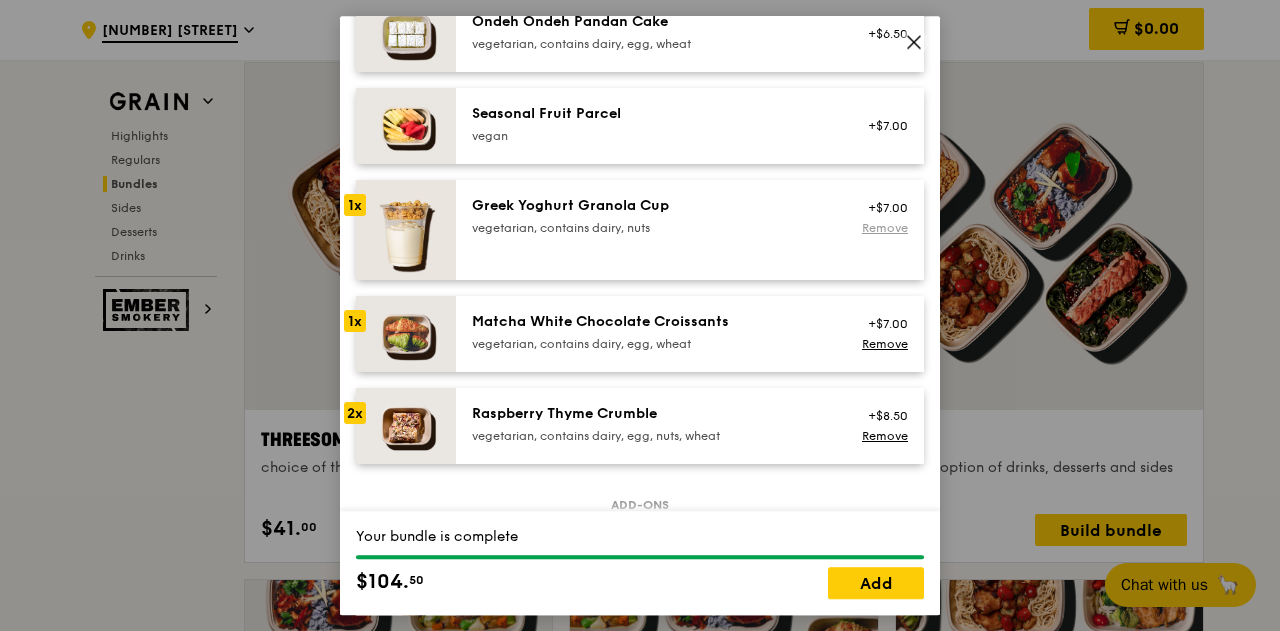 click on "Remove" at bounding box center (885, 228) 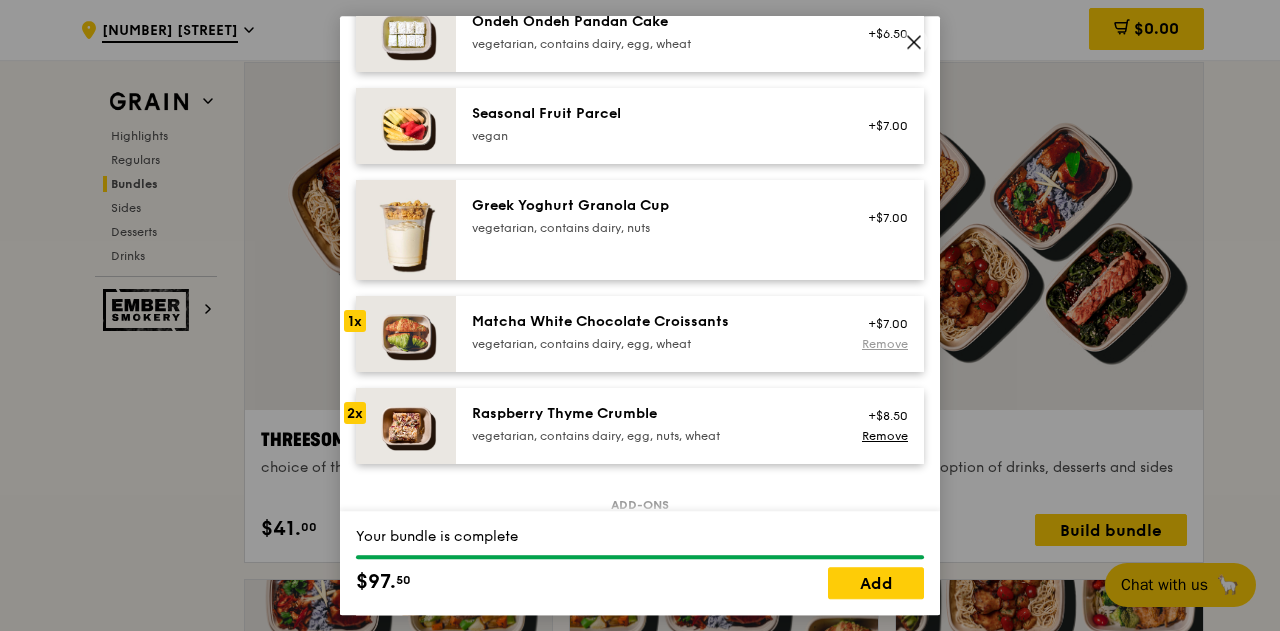 click on "Remove" at bounding box center [885, 344] 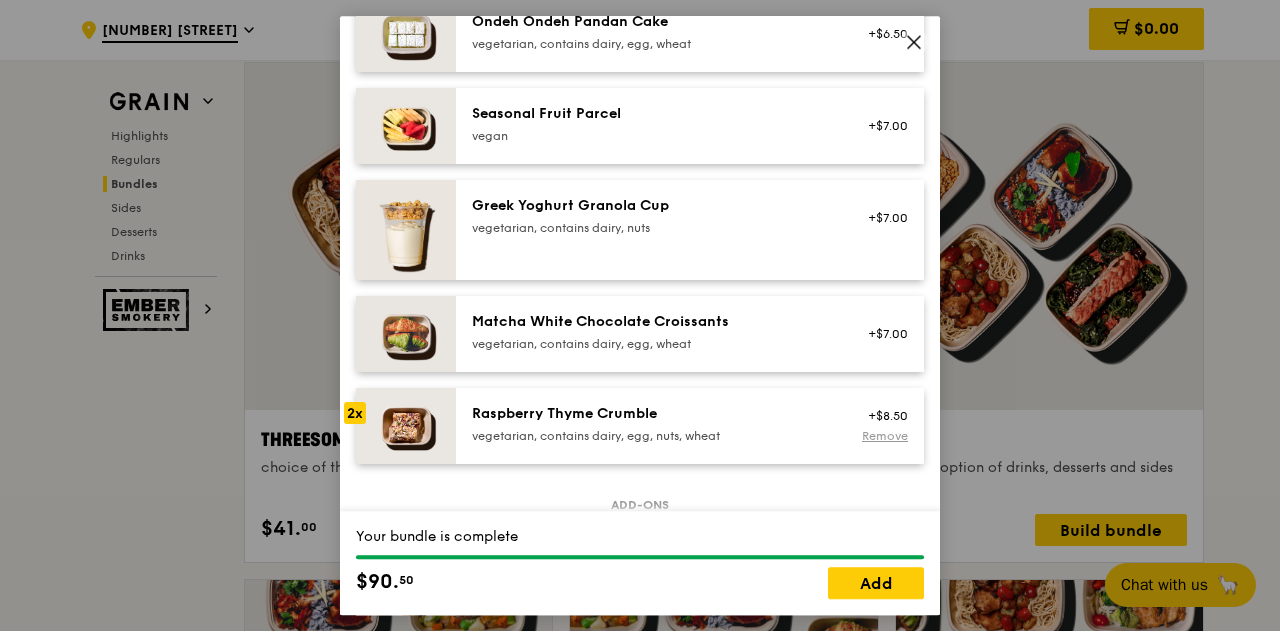click on "Remove" at bounding box center [885, 436] 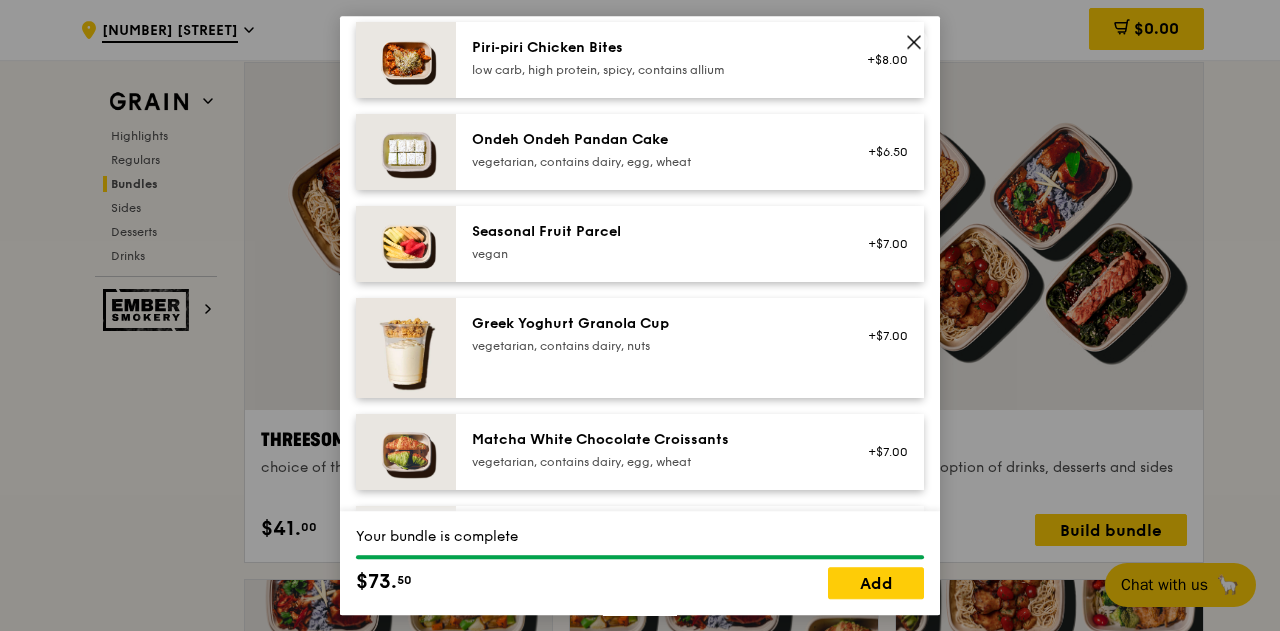 scroll, scrollTop: 1500, scrollLeft: 0, axis: vertical 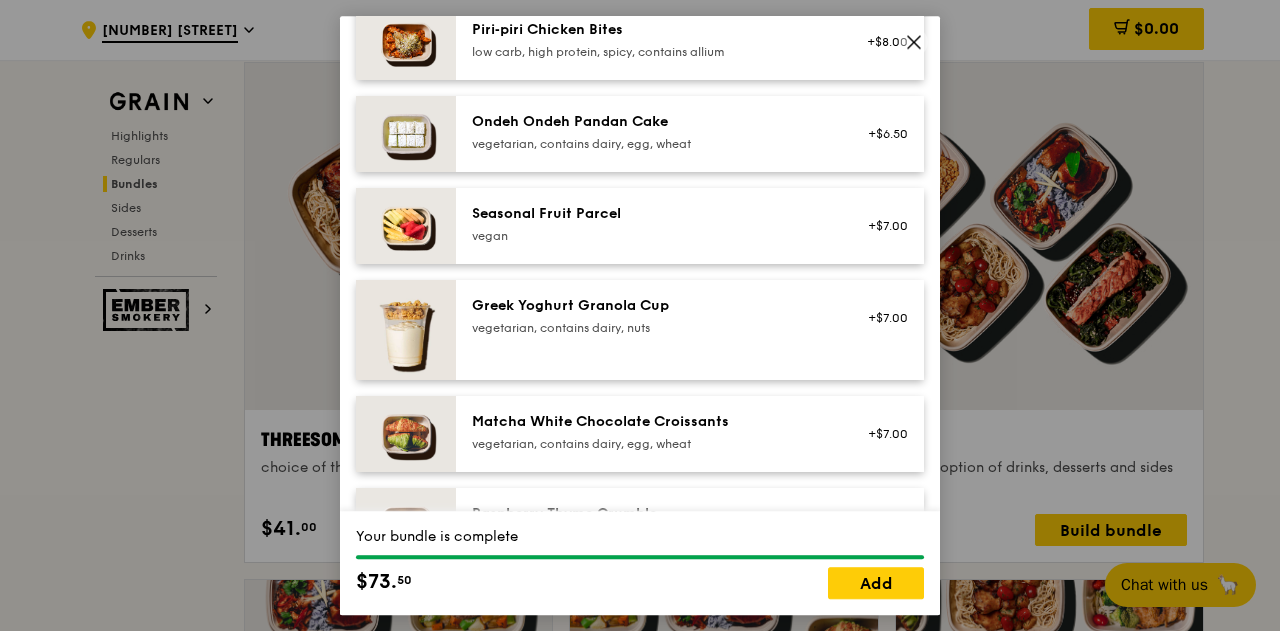 click on "vegetarian, contains dairy, nuts" at bounding box center [651, 328] 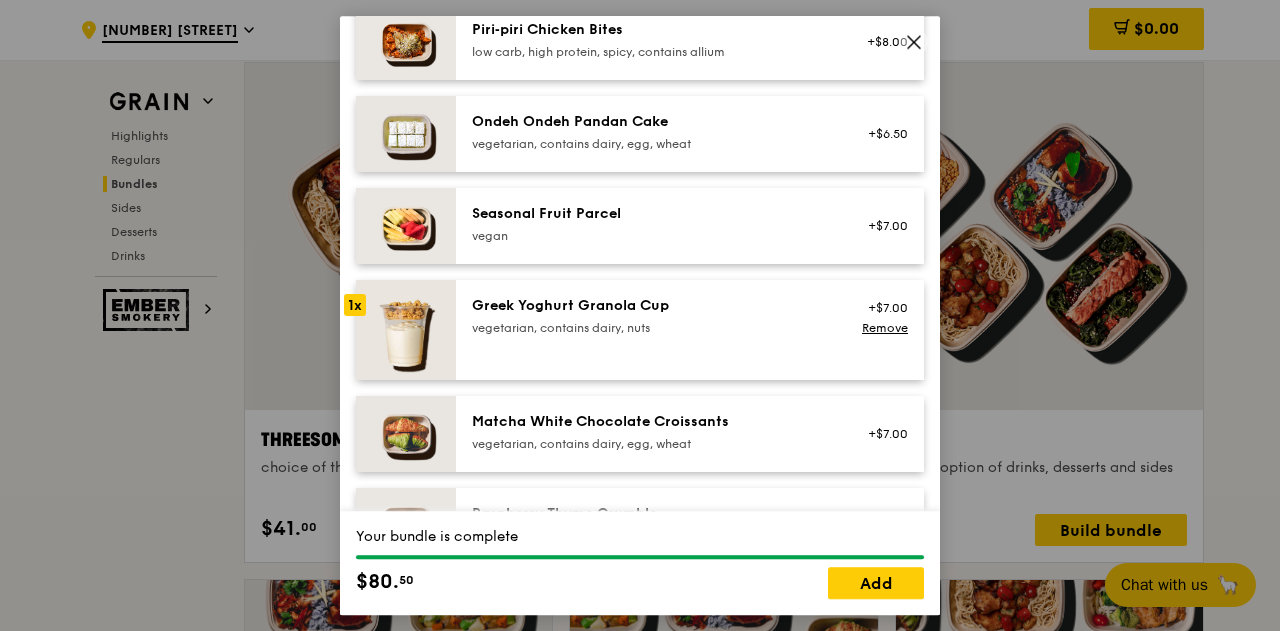 click on "vegetarian, contains dairy, nuts" at bounding box center (651, 328) 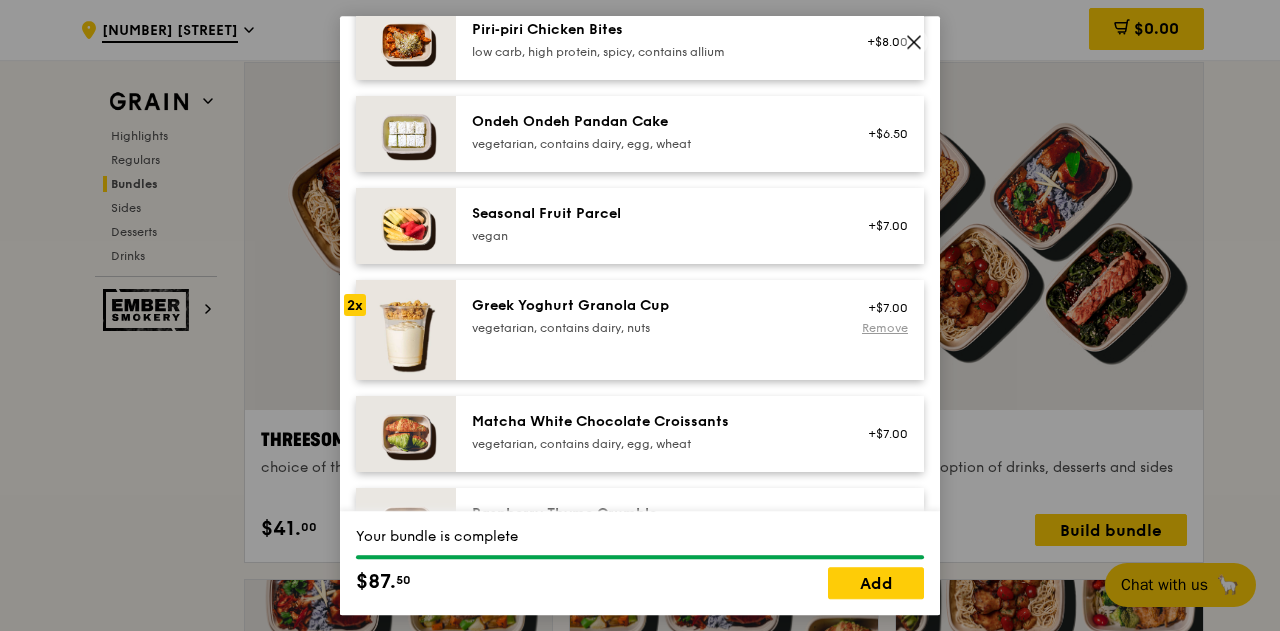 click on "Remove" at bounding box center (885, 328) 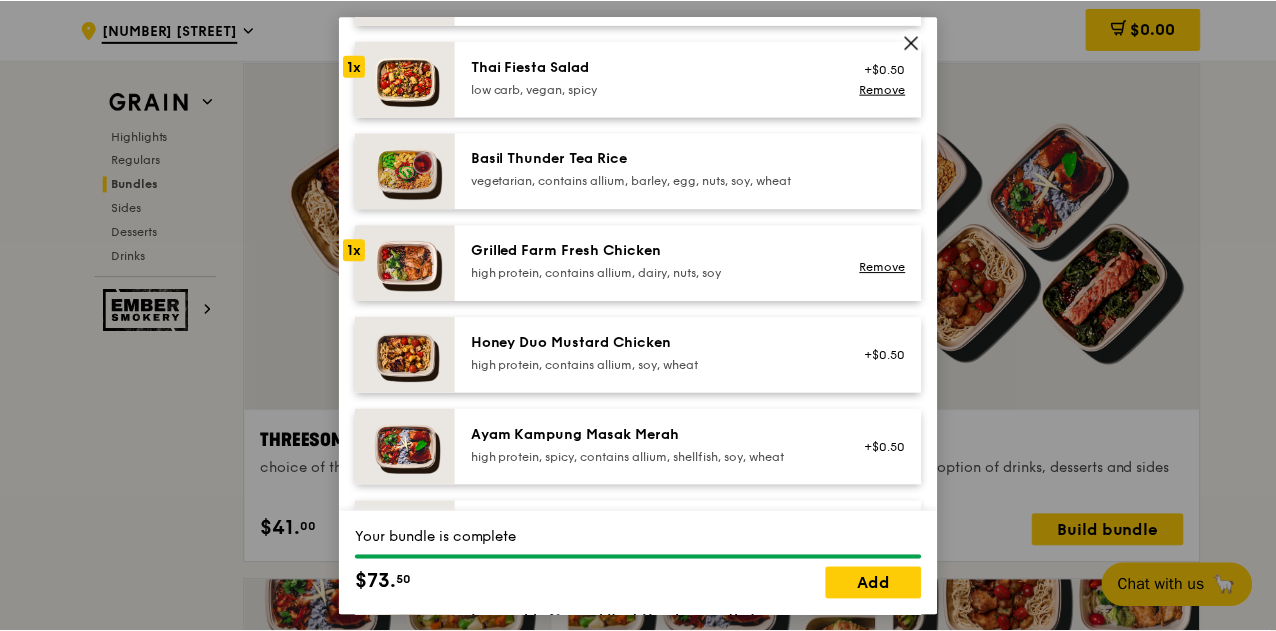 scroll, scrollTop: 288, scrollLeft: 0, axis: vertical 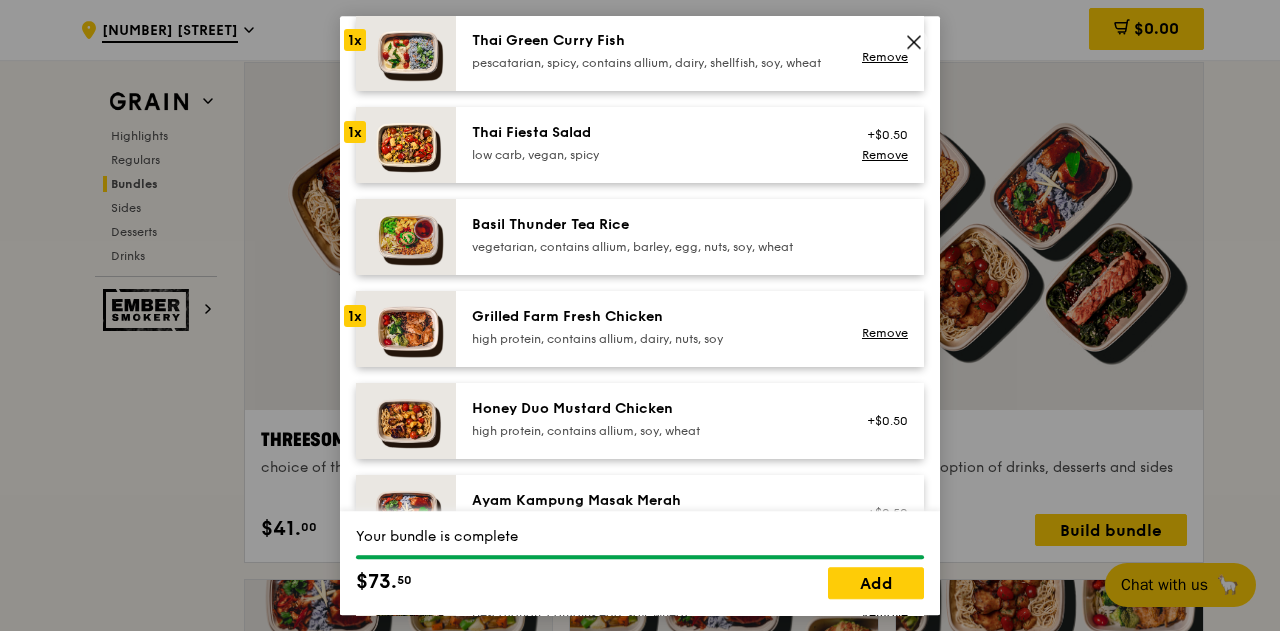 click 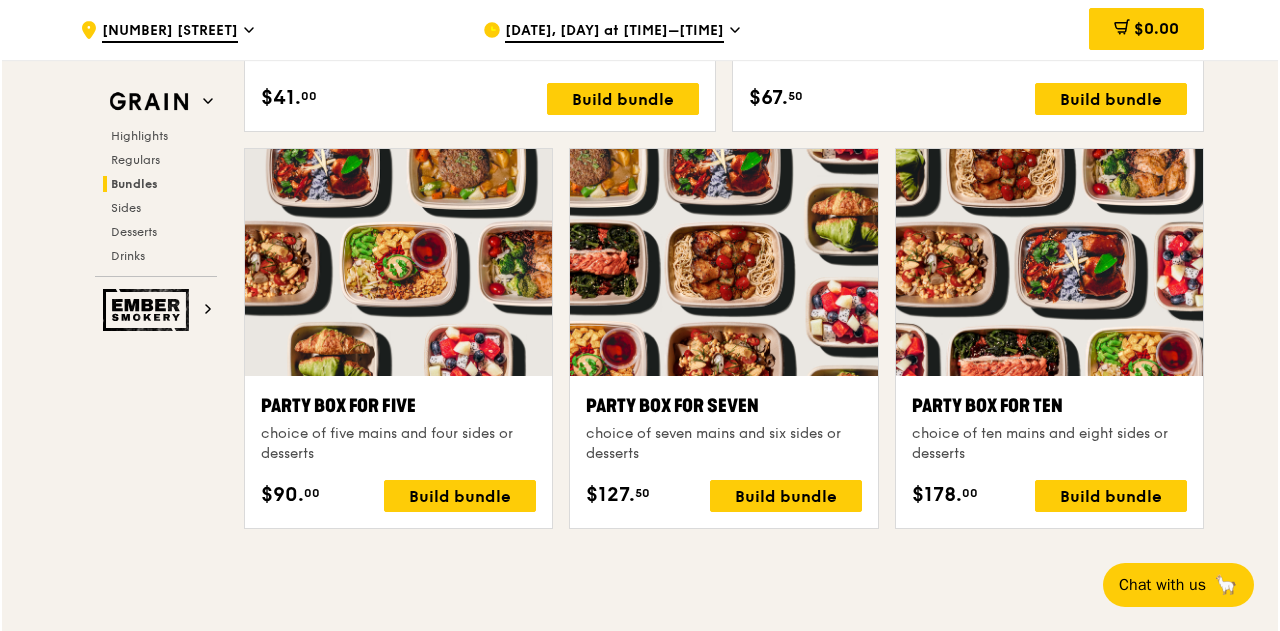 scroll, scrollTop: 3856, scrollLeft: 0, axis: vertical 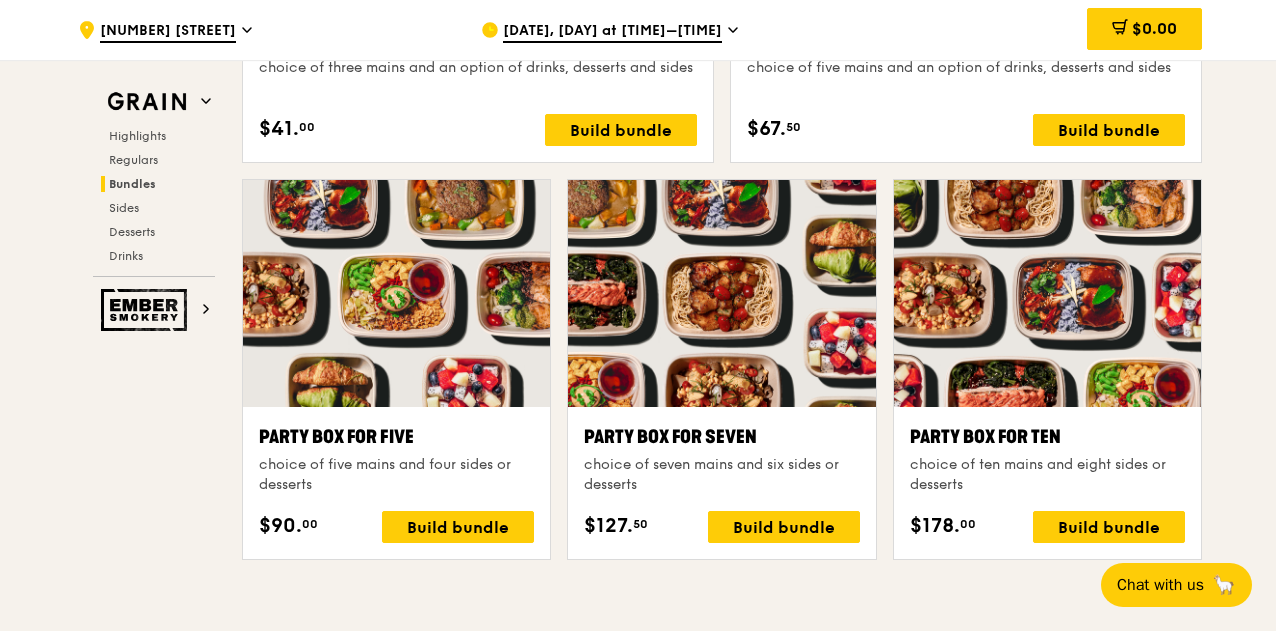click at bounding box center [396, 293] 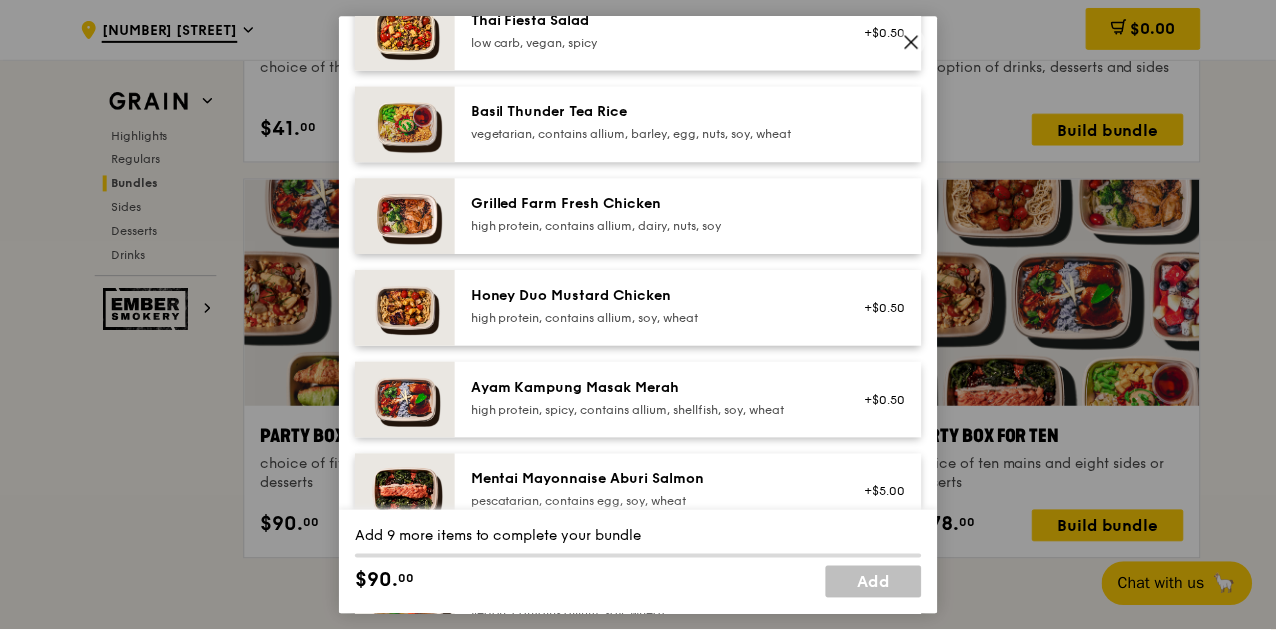 scroll, scrollTop: 0, scrollLeft: 0, axis: both 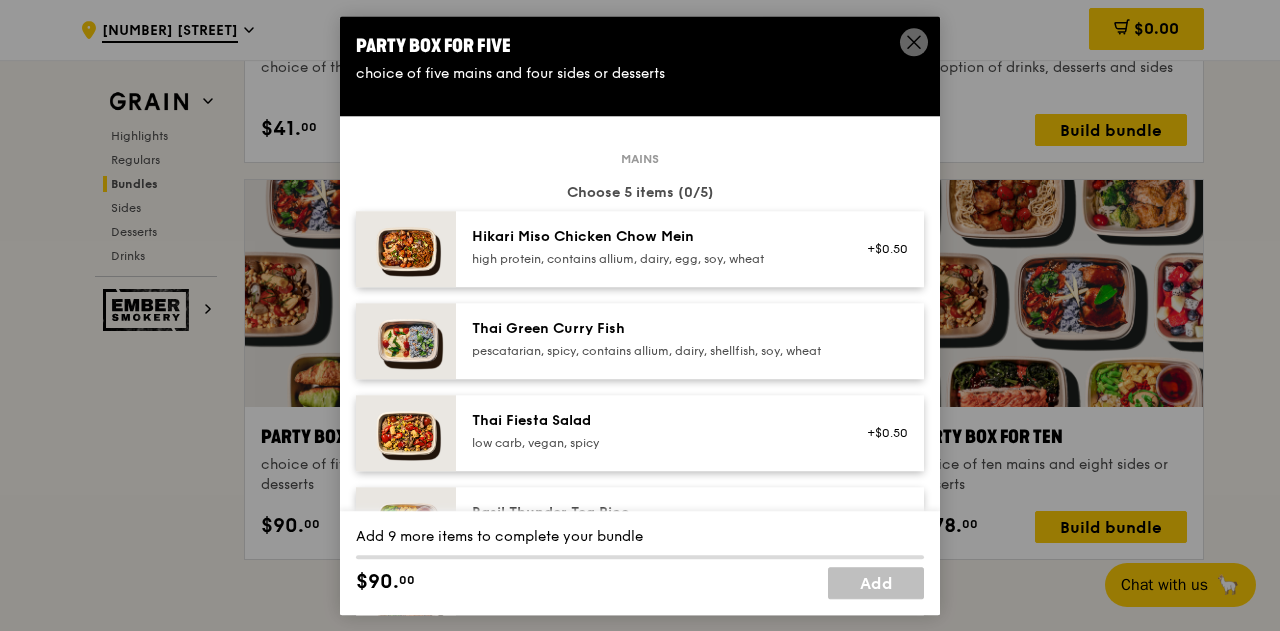 click 